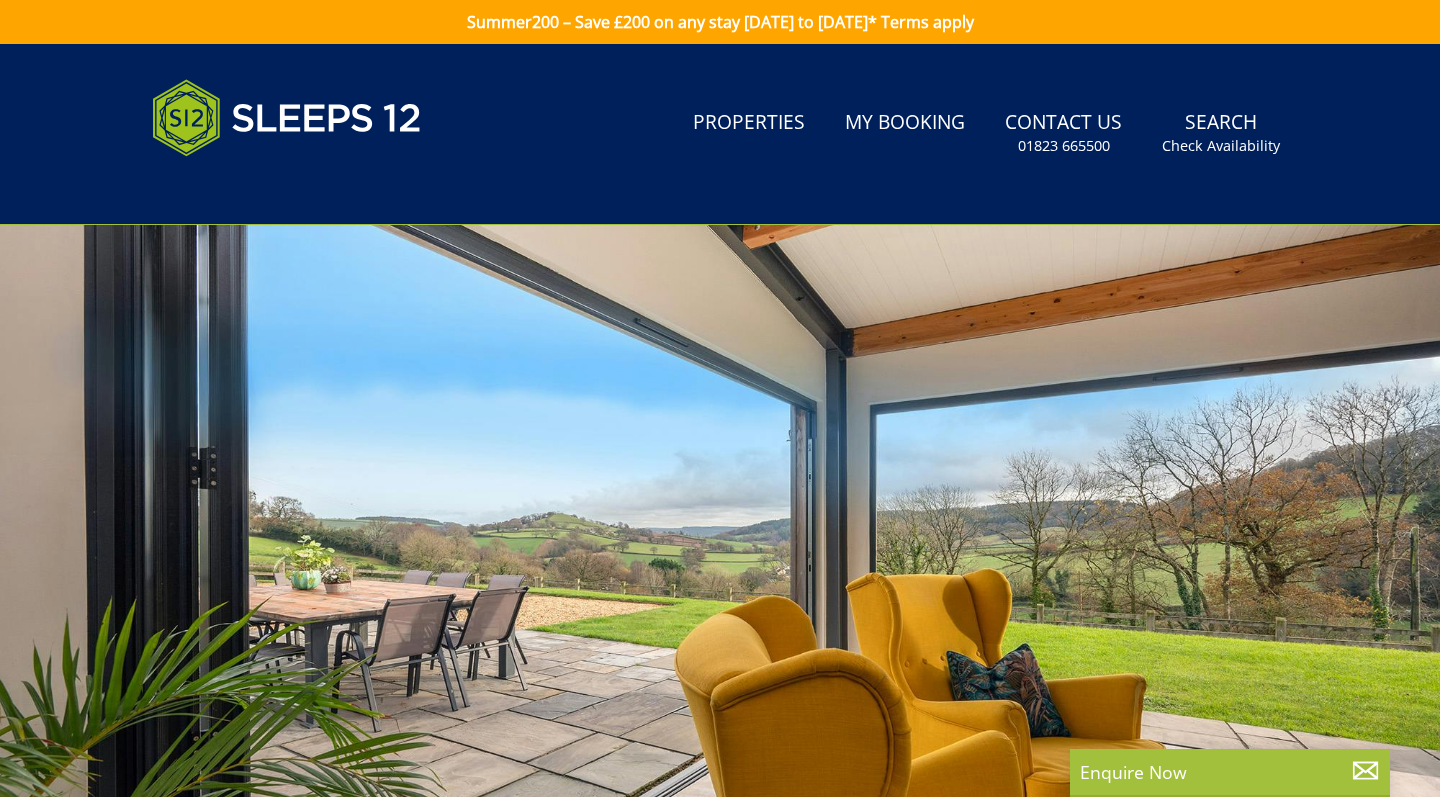 scroll, scrollTop: 0, scrollLeft: 0, axis: both 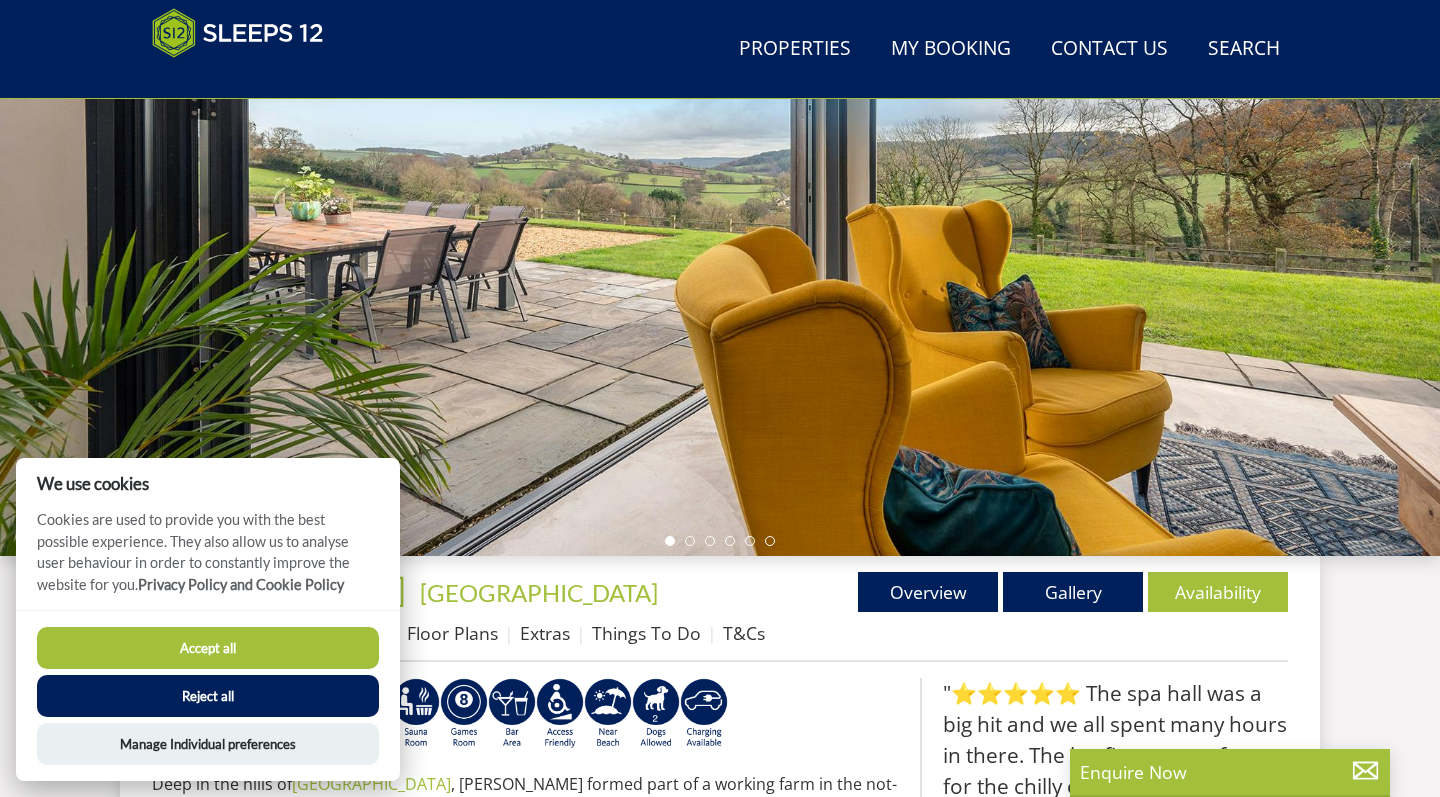 click on "Accept all" at bounding box center (208, 648) 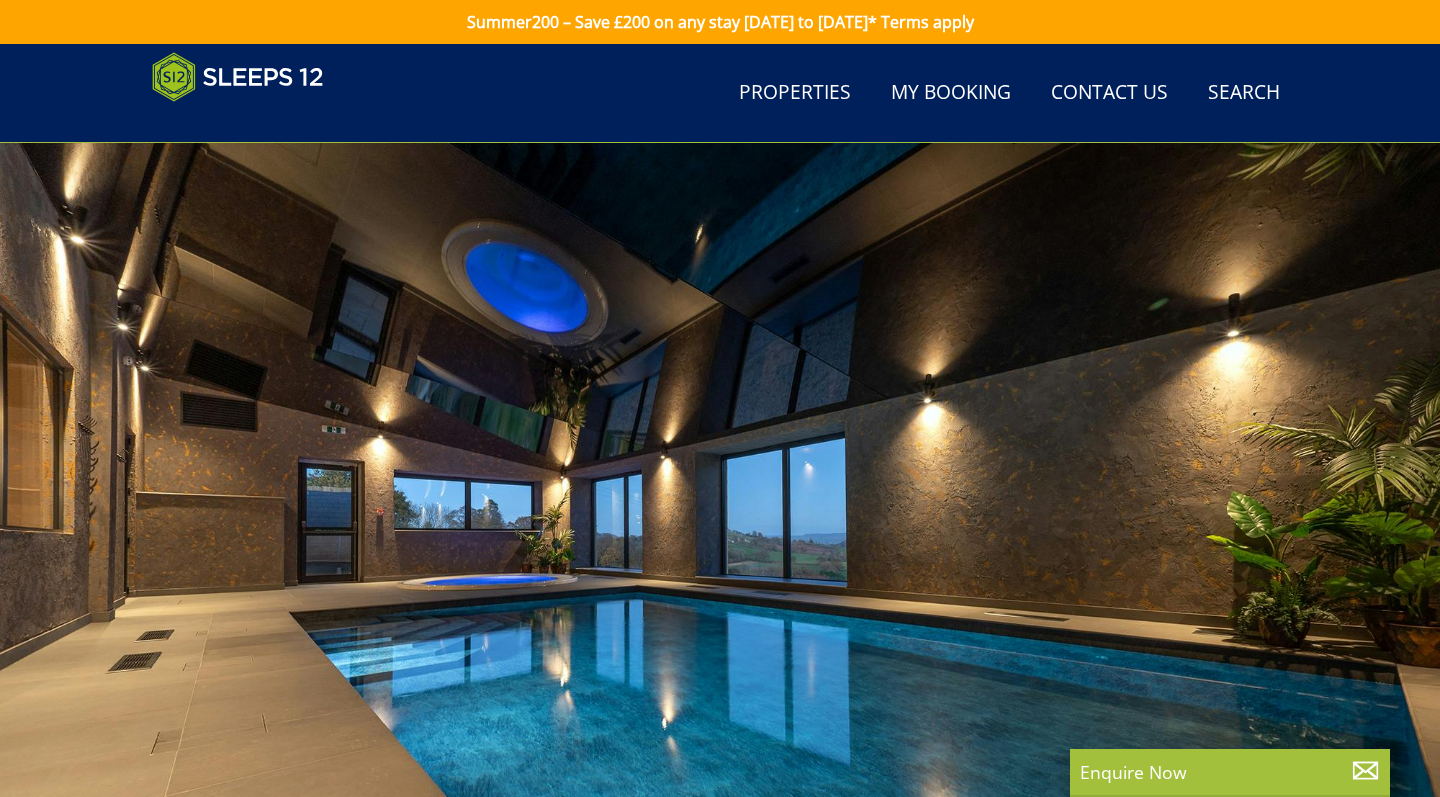 scroll, scrollTop: 291, scrollLeft: 0, axis: vertical 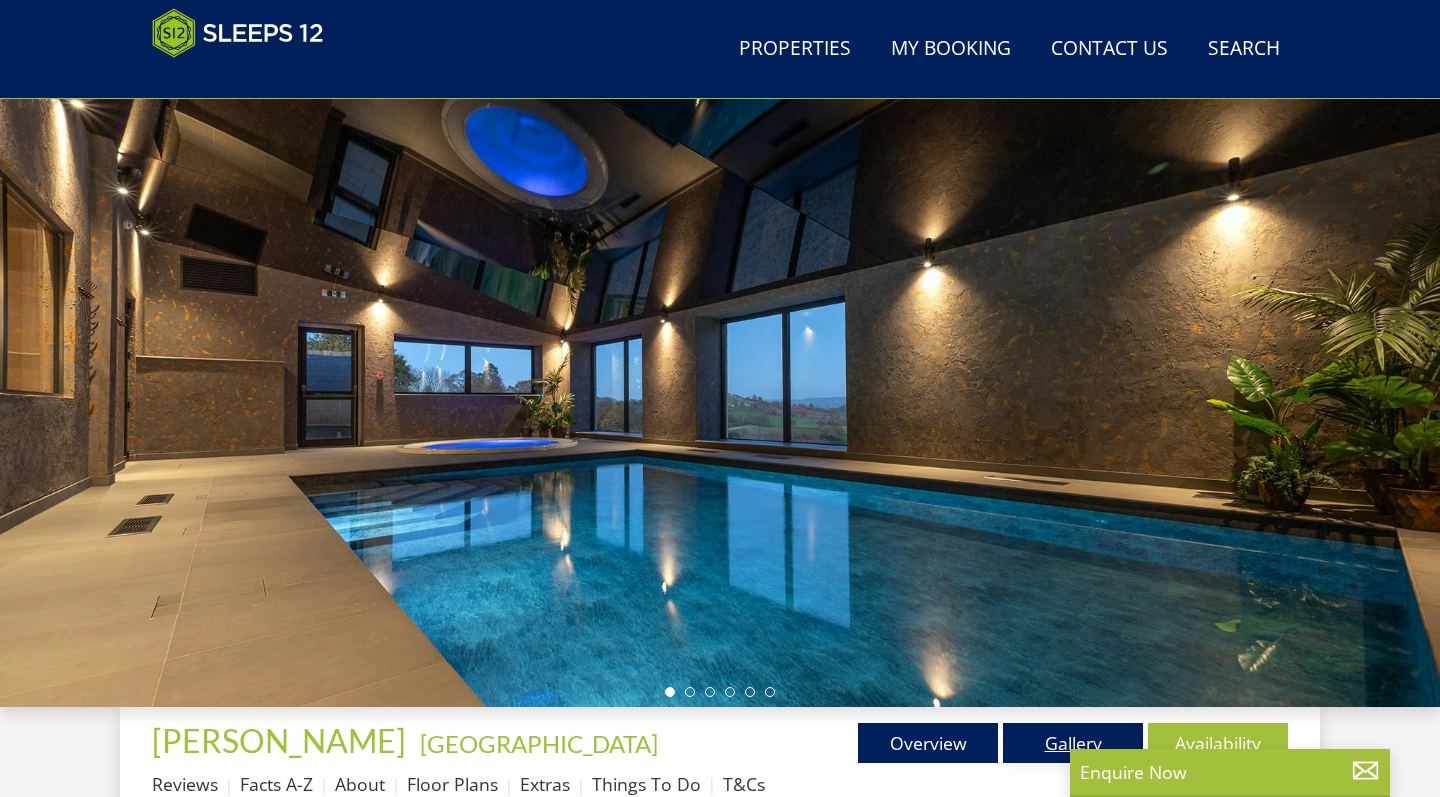 click on "Gallery" at bounding box center [1073, 743] 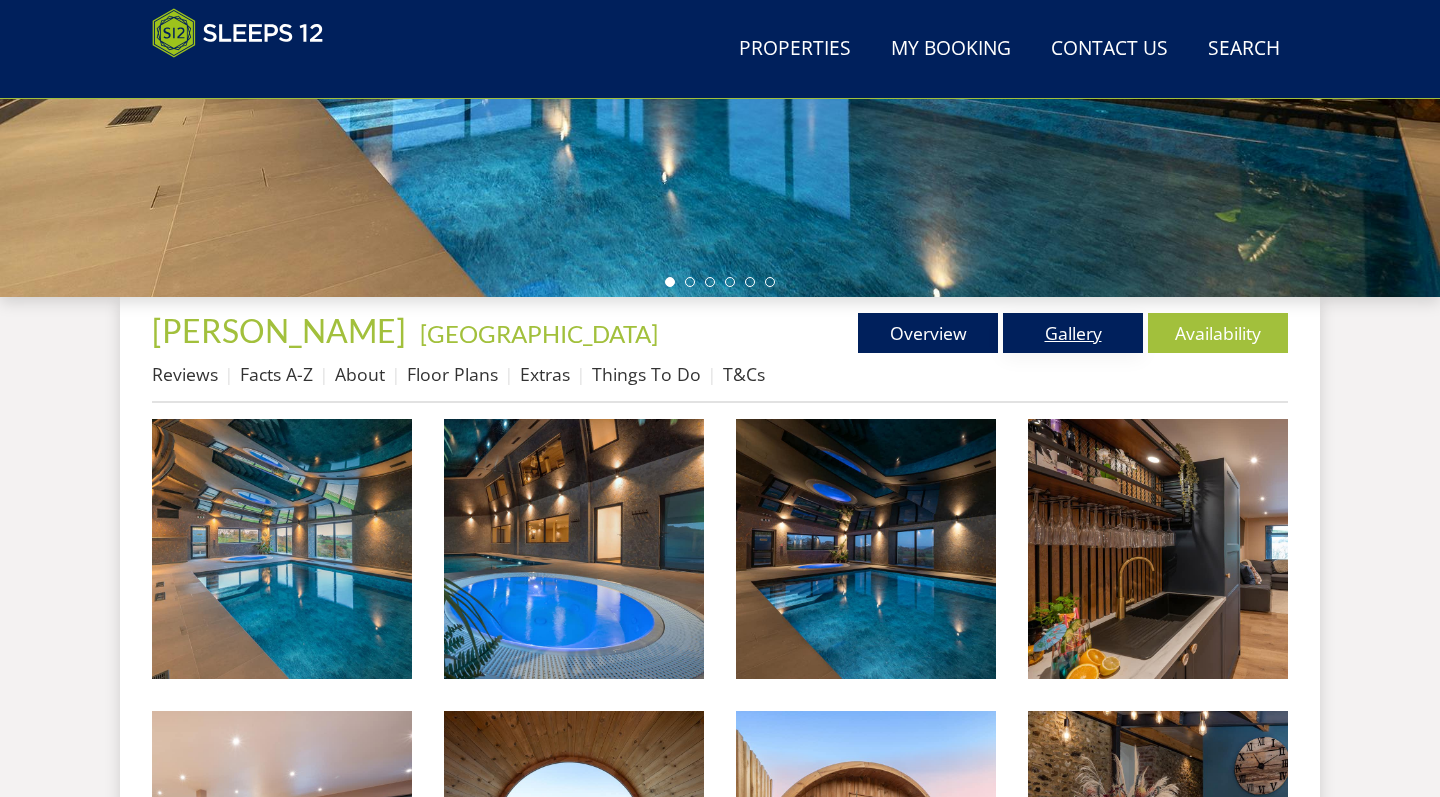 scroll, scrollTop: 566, scrollLeft: 0, axis: vertical 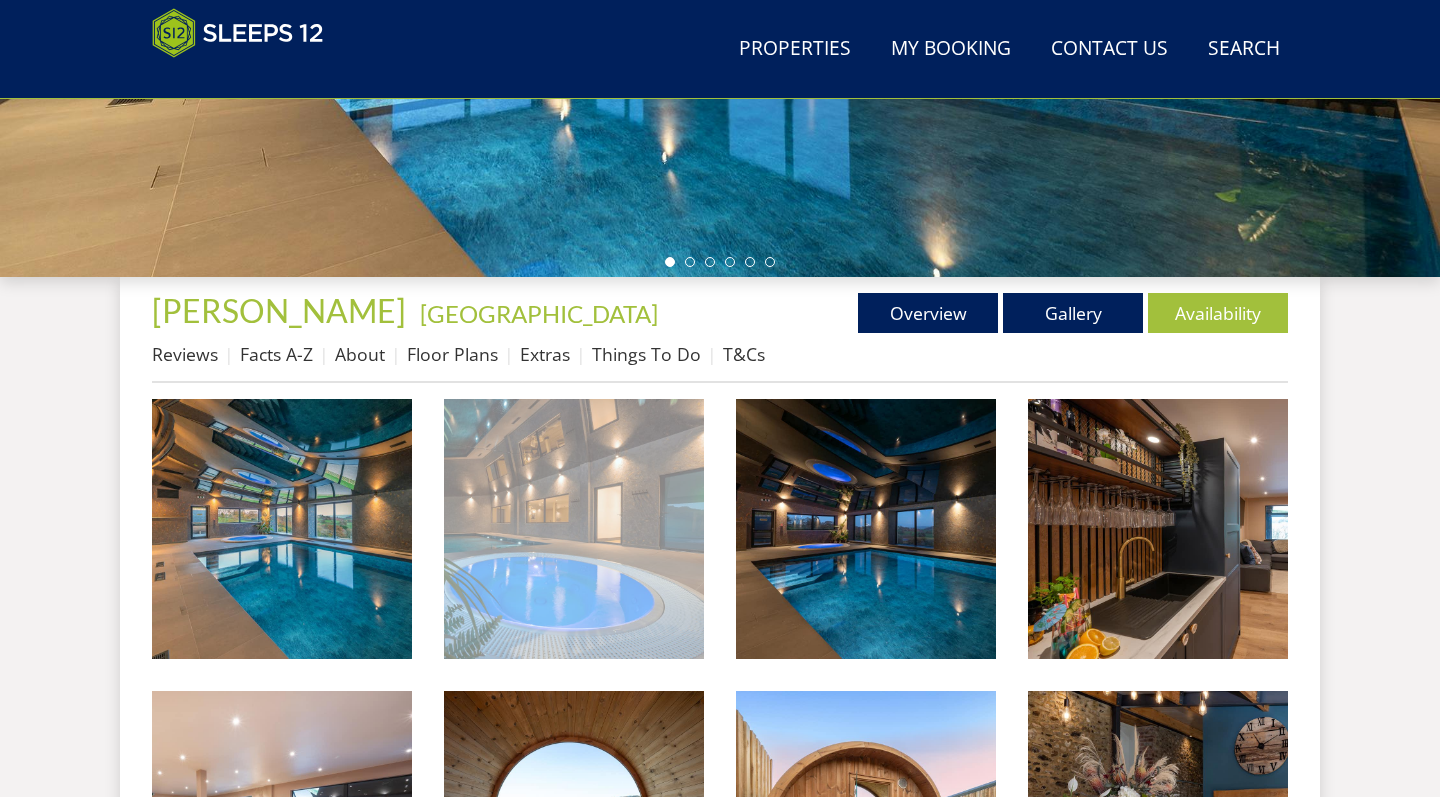 click at bounding box center [574, 529] 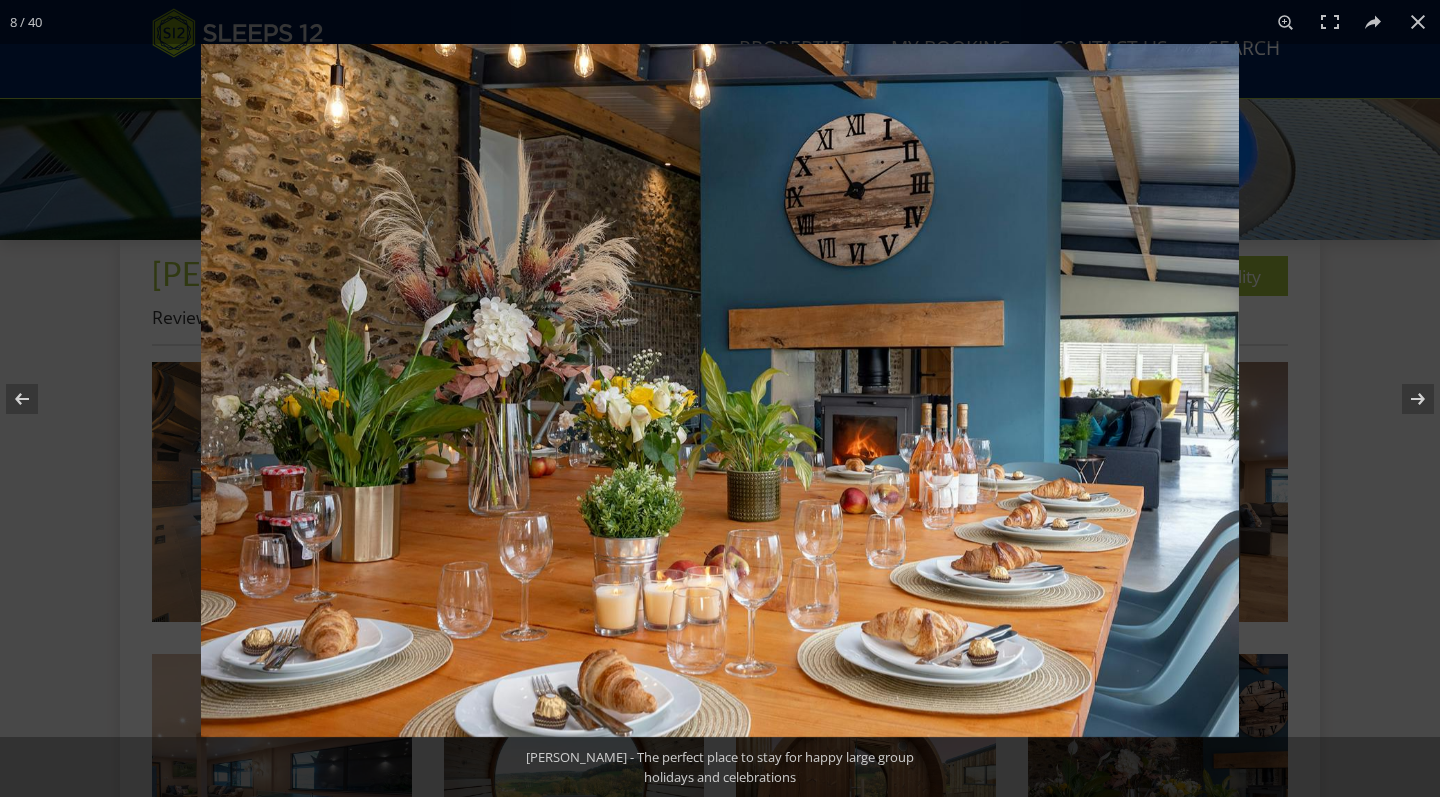 scroll, scrollTop: 606, scrollLeft: 0, axis: vertical 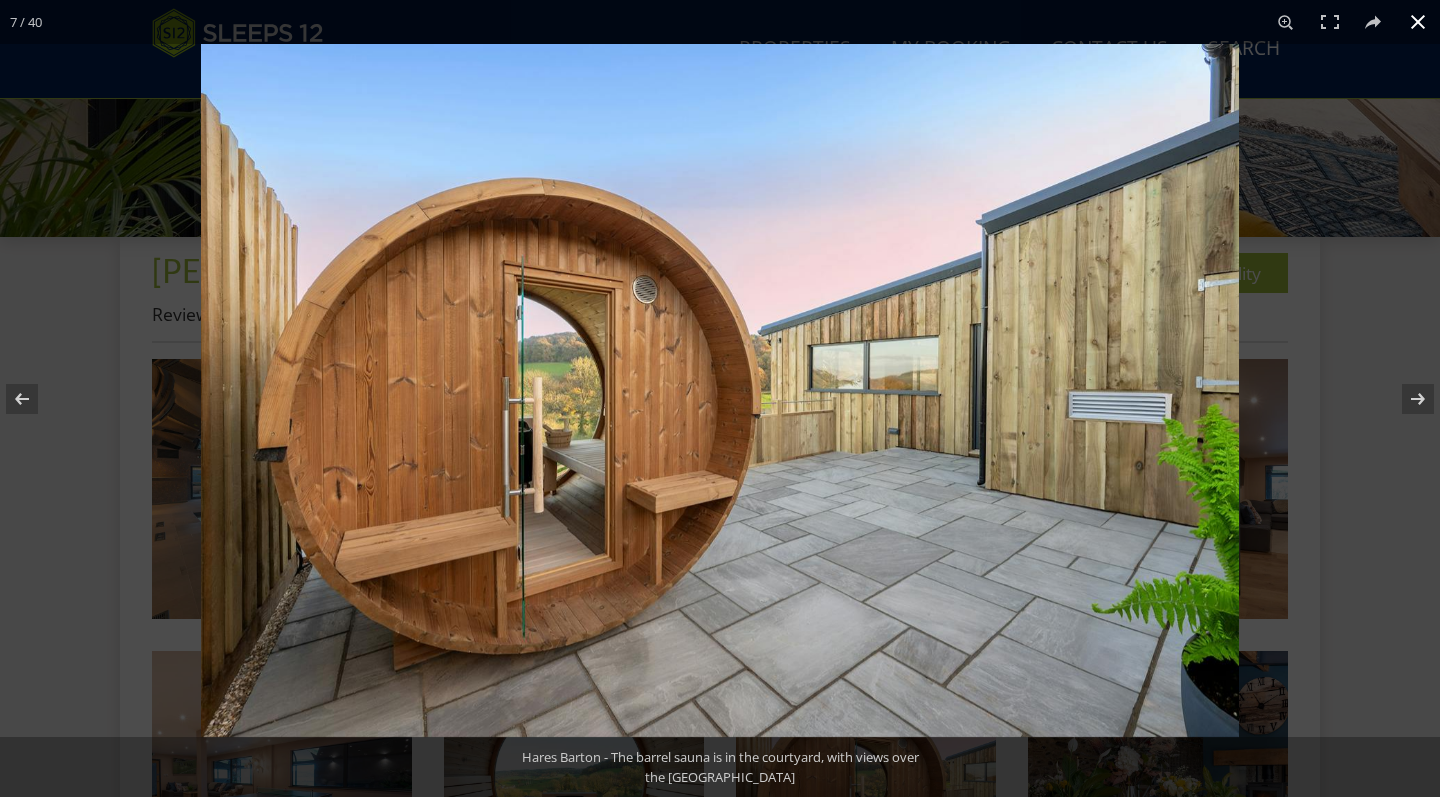click at bounding box center [1418, 22] 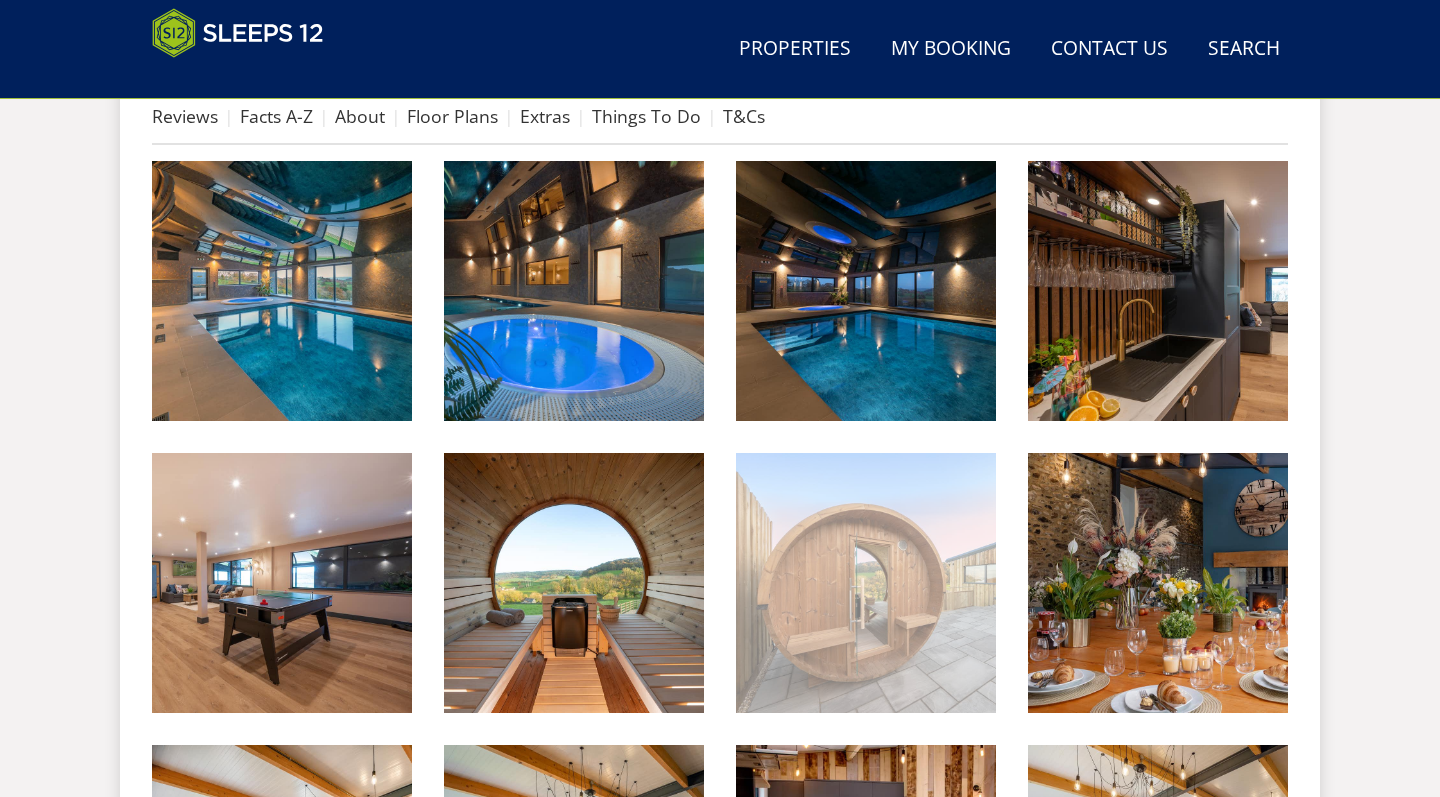 scroll, scrollTop: 814, scrollLeft: 0, axis: vertical 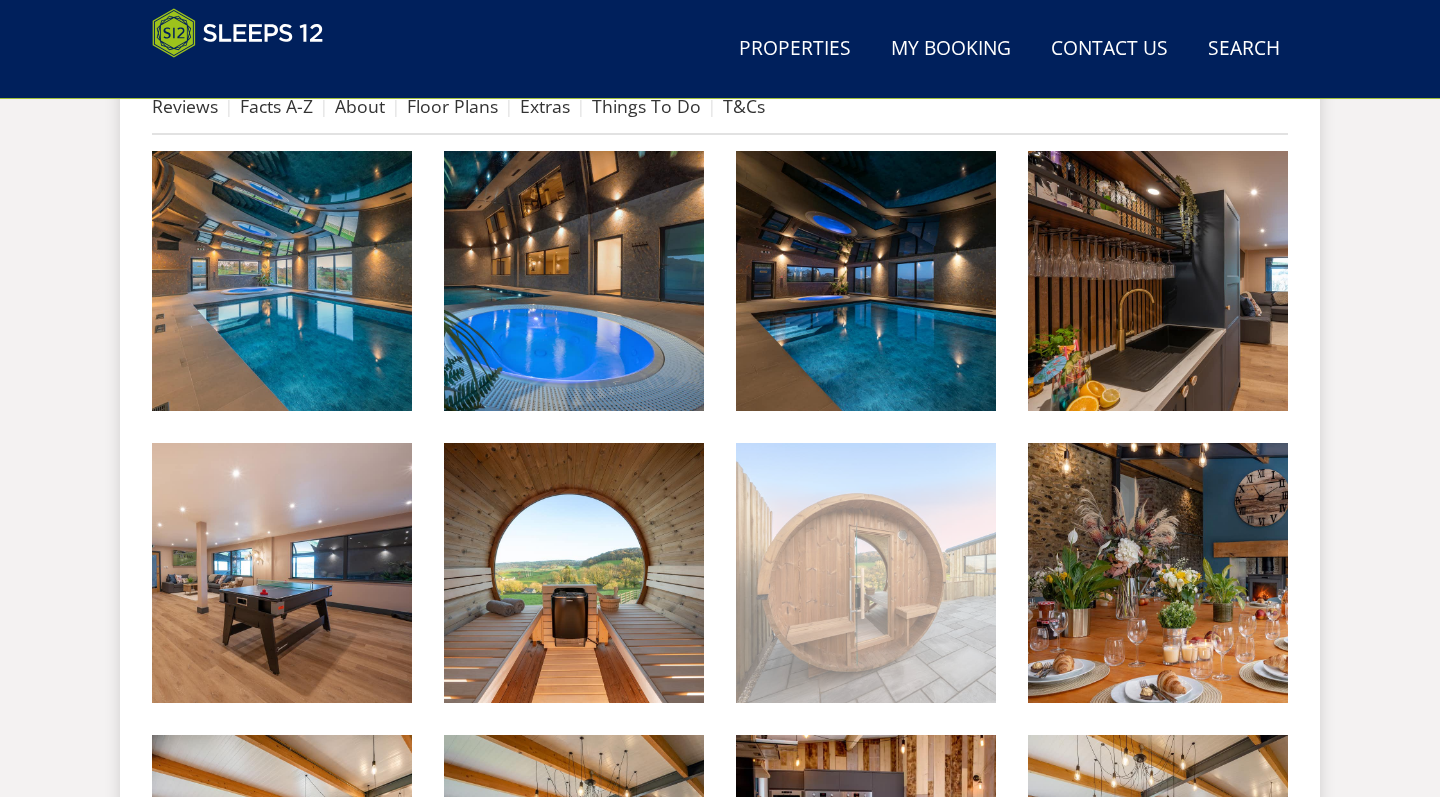 click at bounding box center (866, 573) 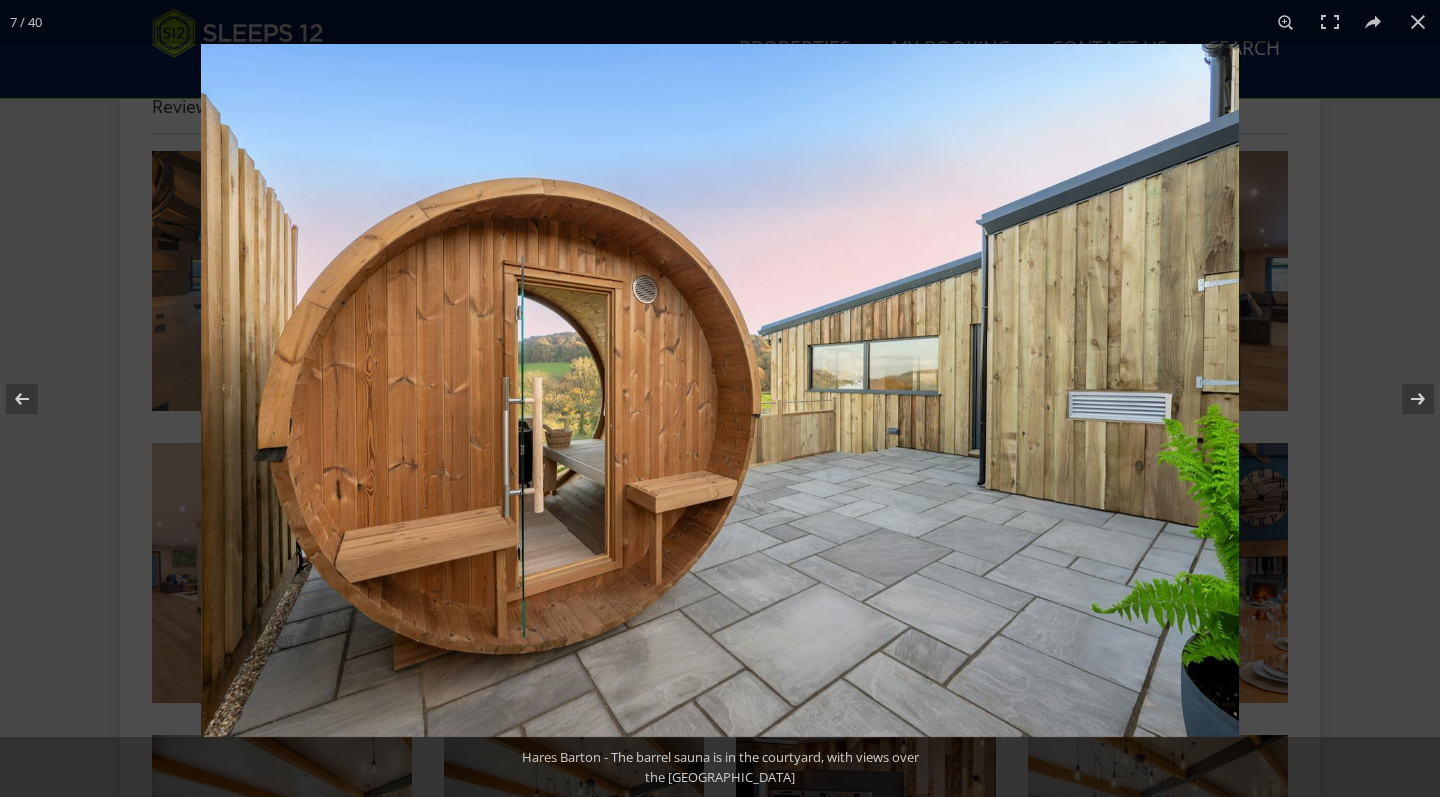 click at bounding box center (720, 390) 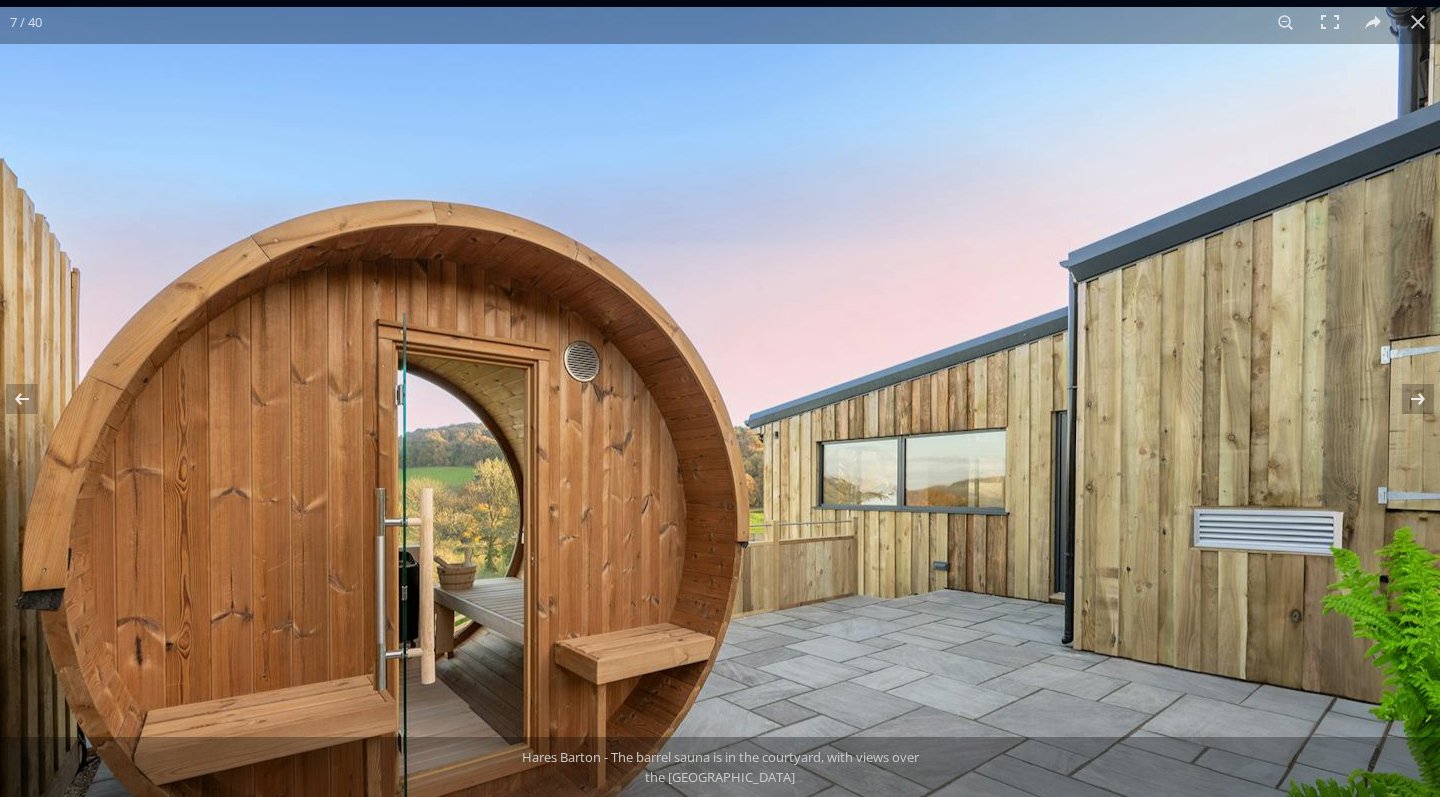 click at bounding box center (690, 507) 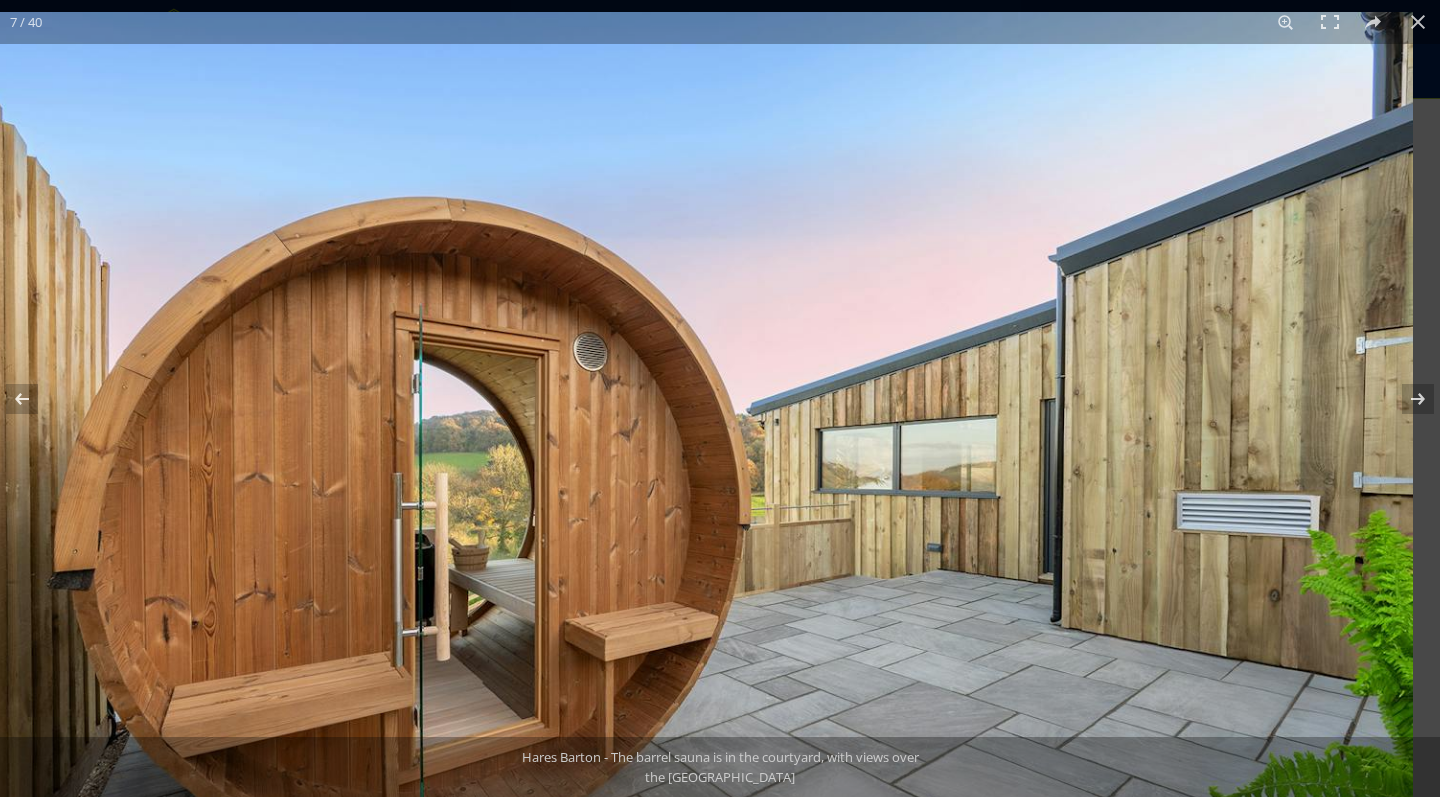 click at bounding box center [693, 491] 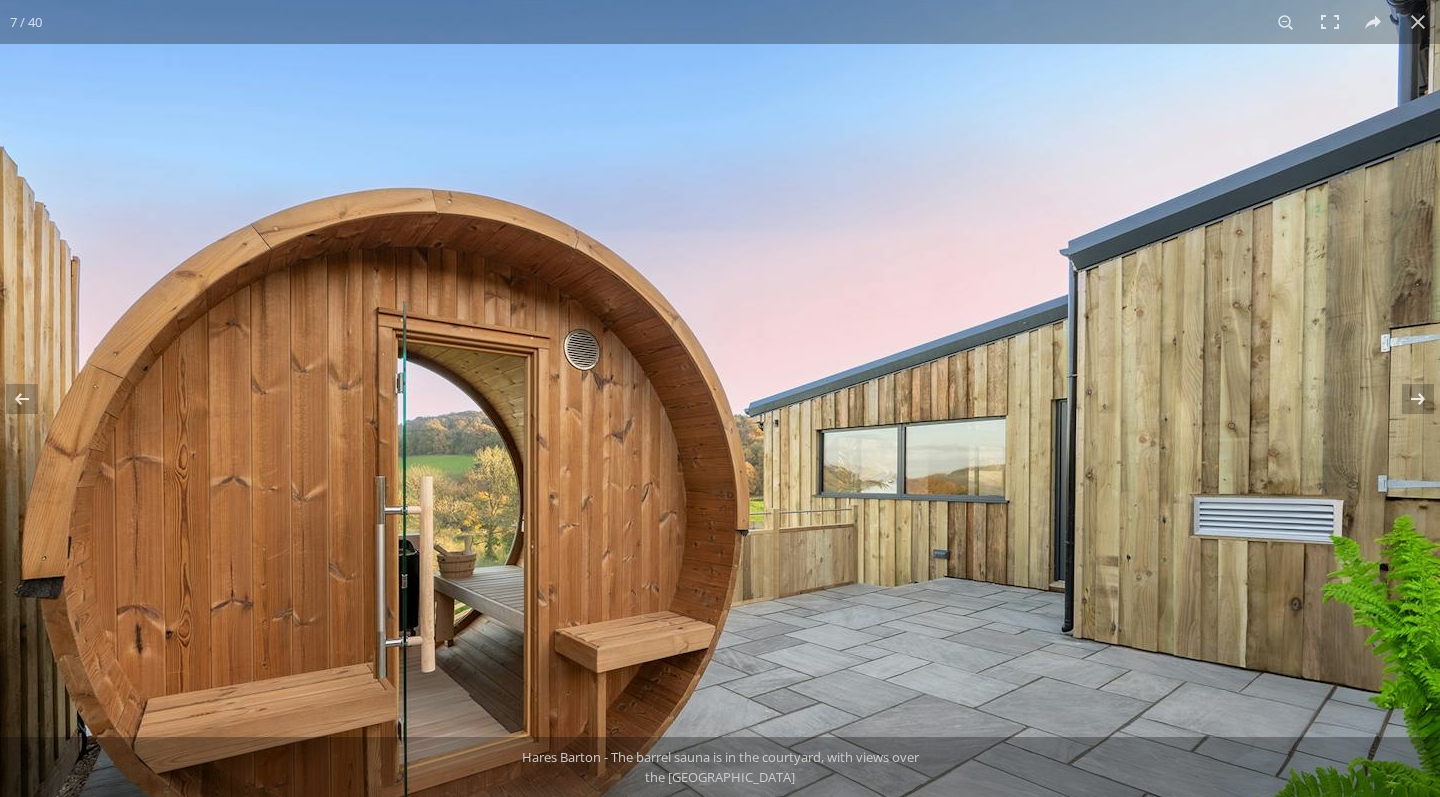 click at bounding box center [690, 495] 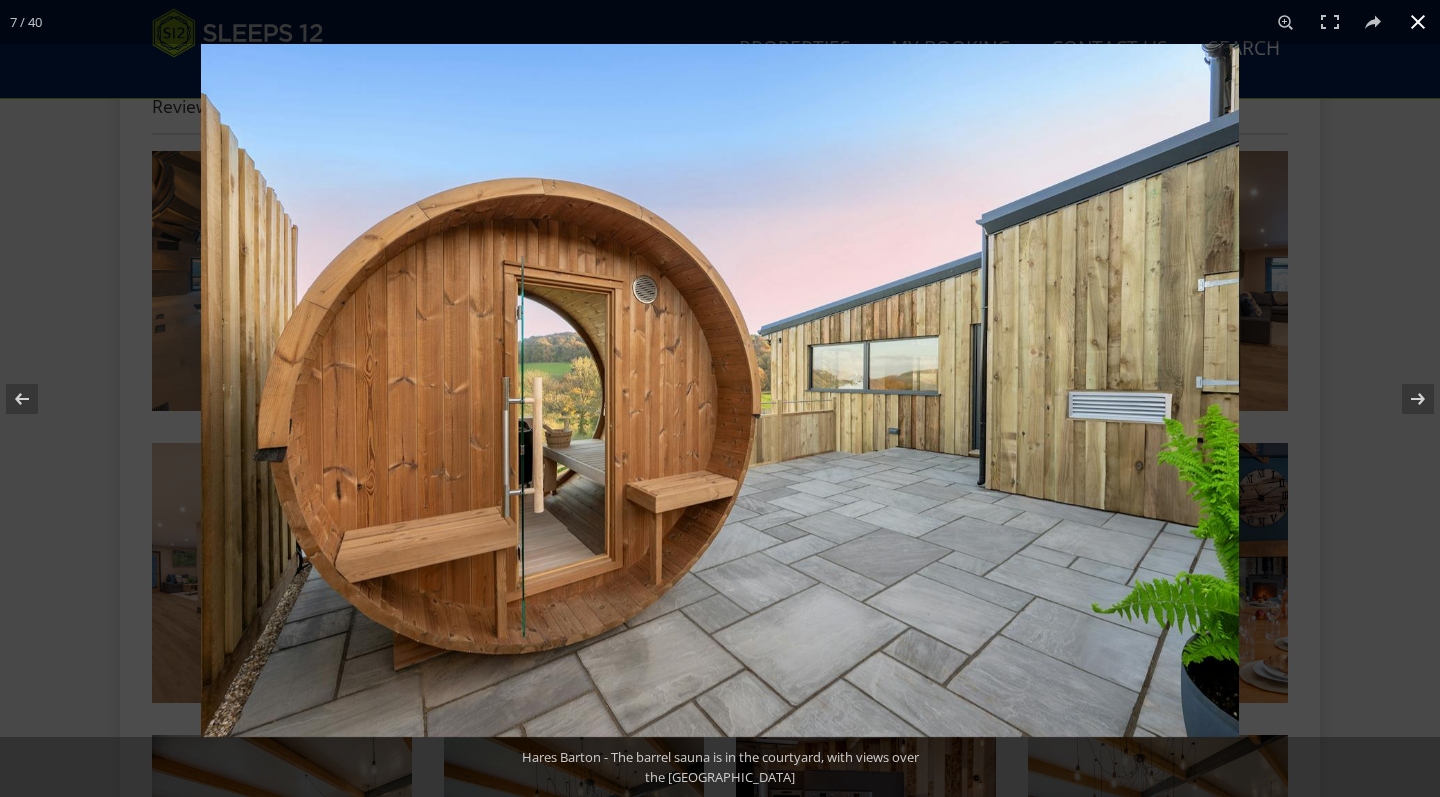 click at bounding box center [921, 442] 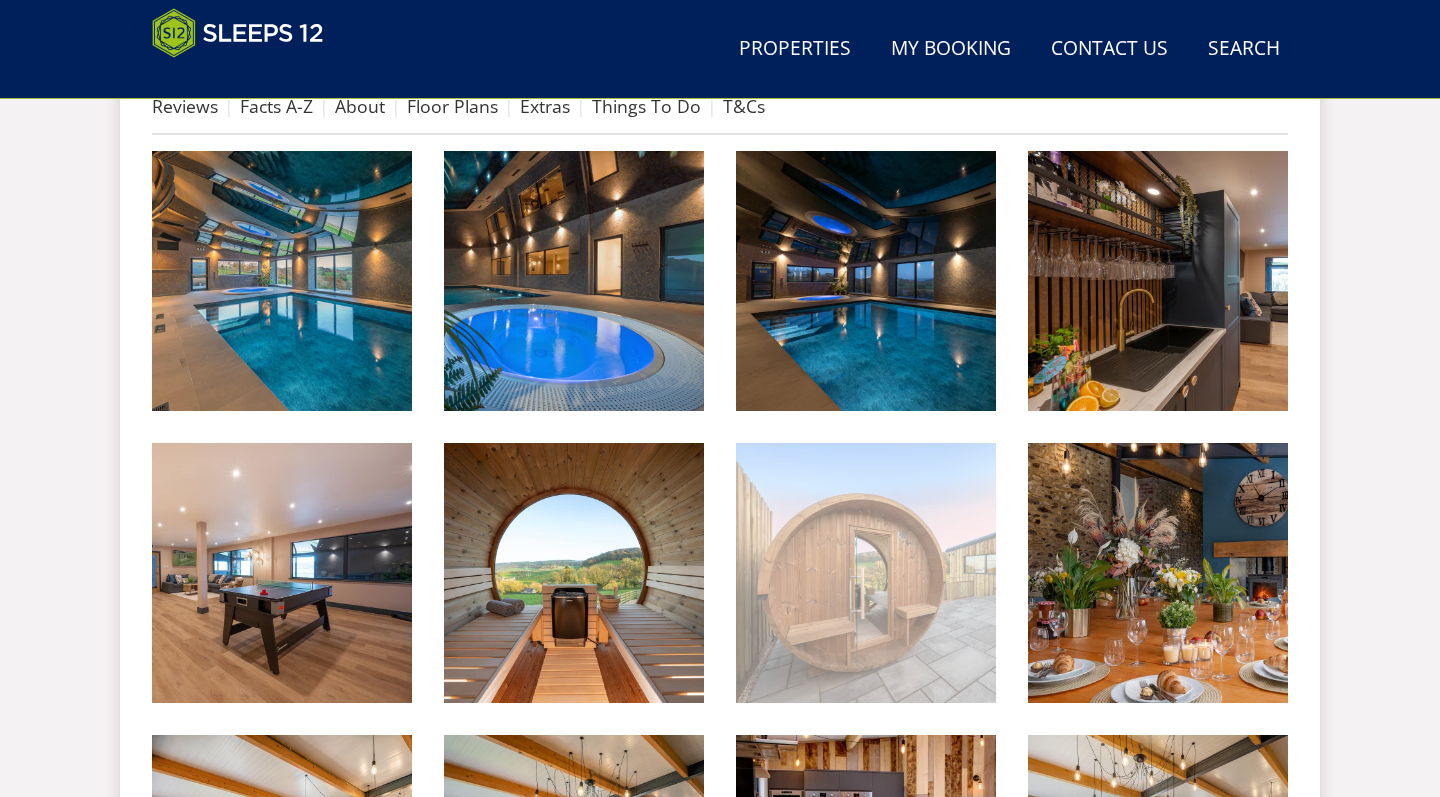 click at bounding box center [866, 573] 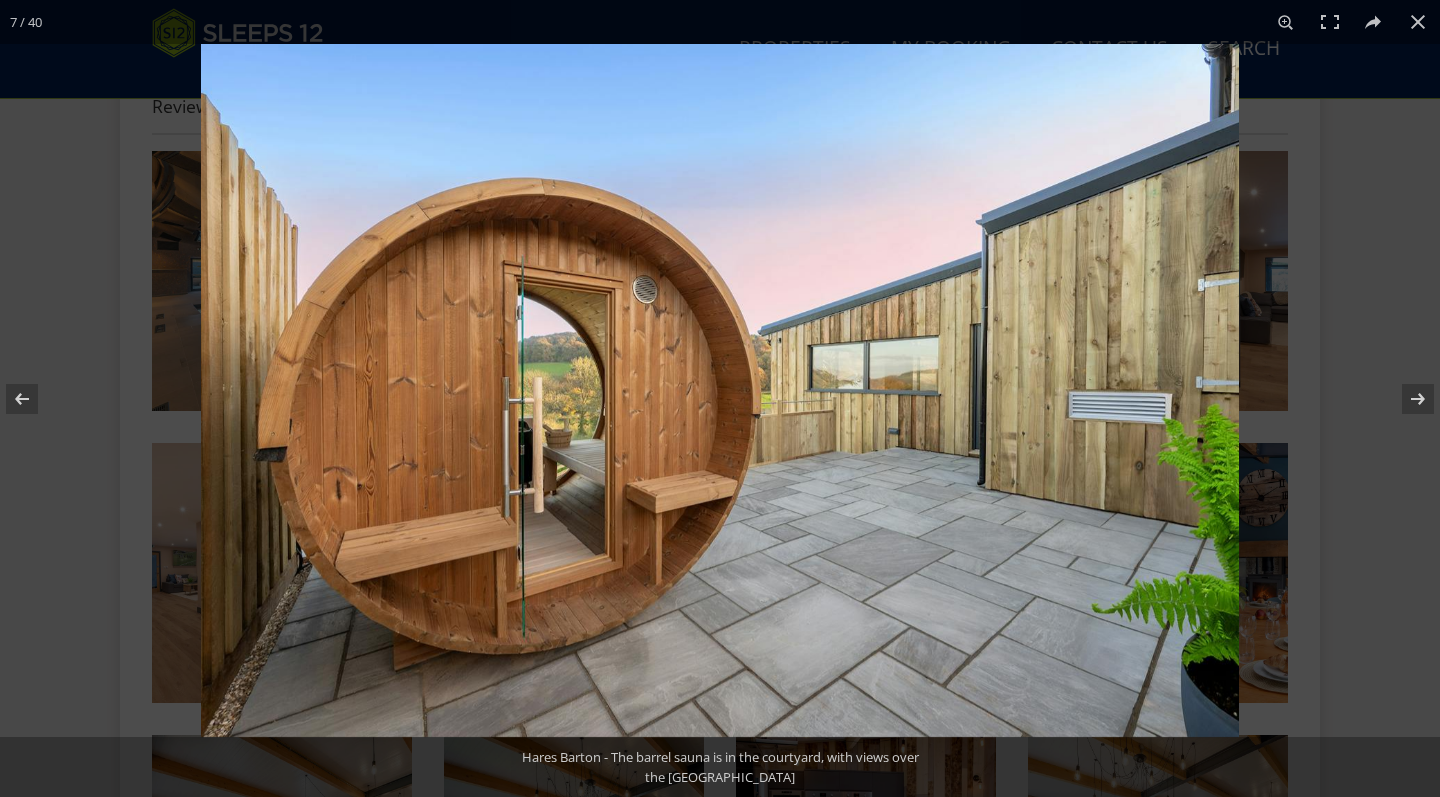 click at bounding box center (720, 390) 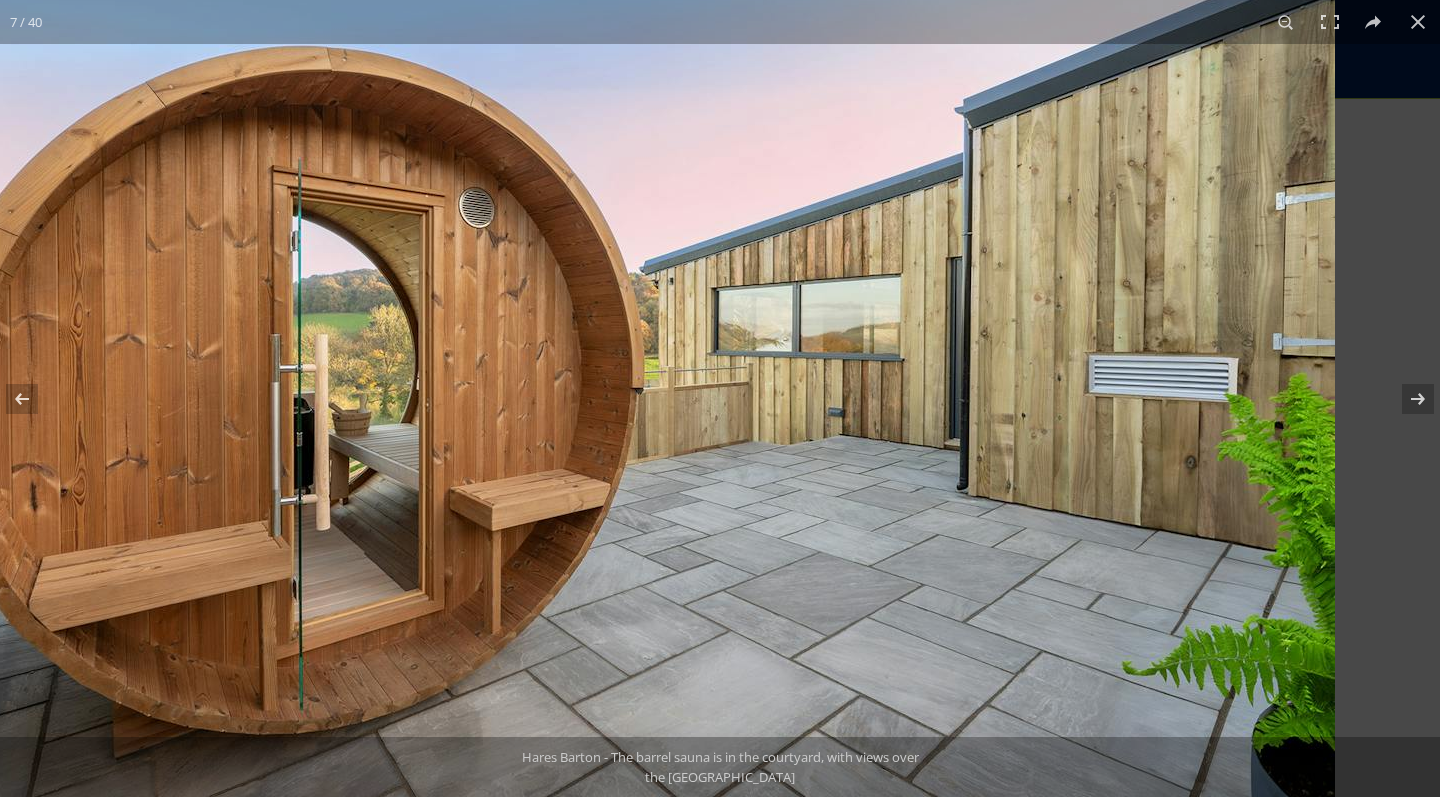 drag, startPoint x: 1135, startPoint y: 396, endPoint x: 820, endPoint y: 365, distance: 316.52173 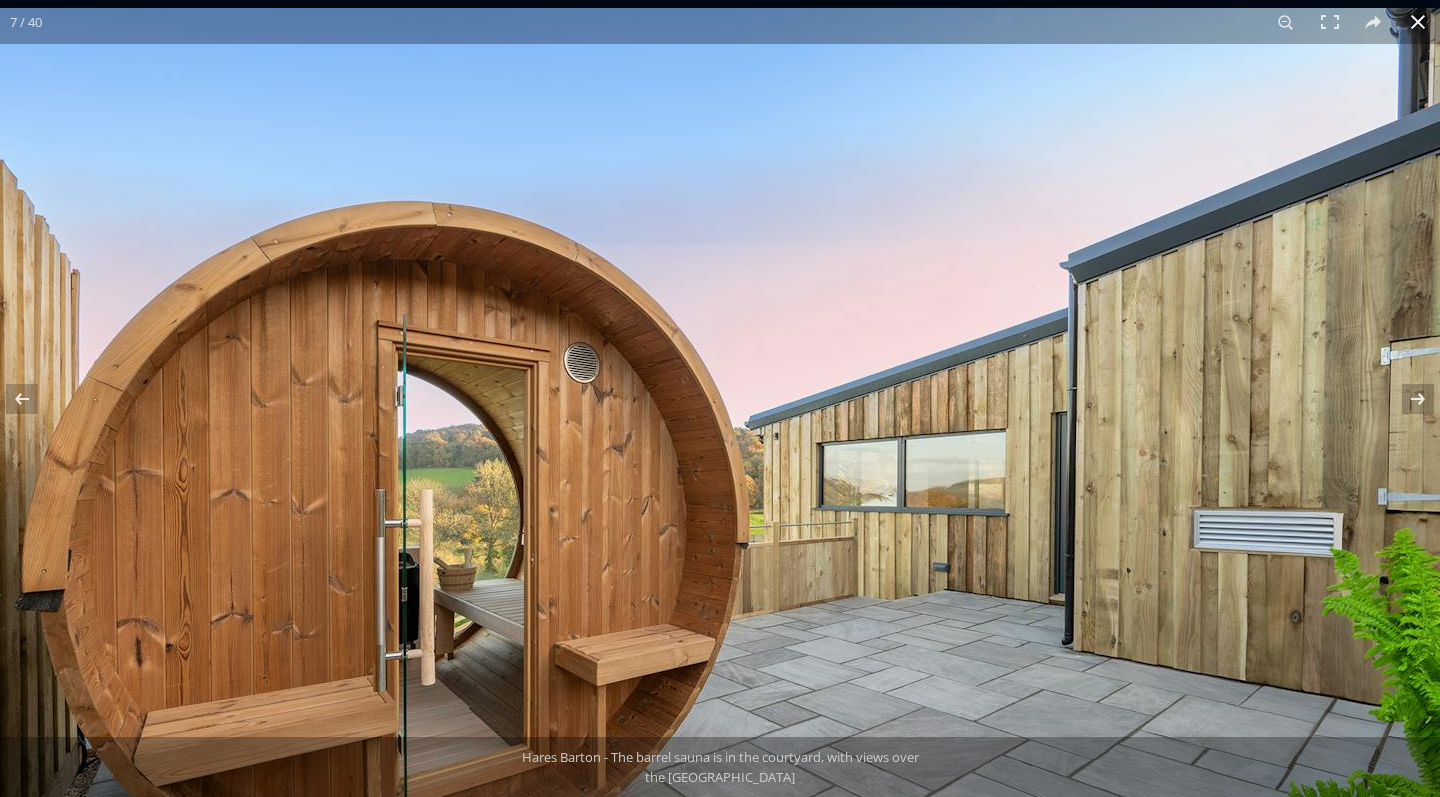 click at bounding box center [1418, 22] 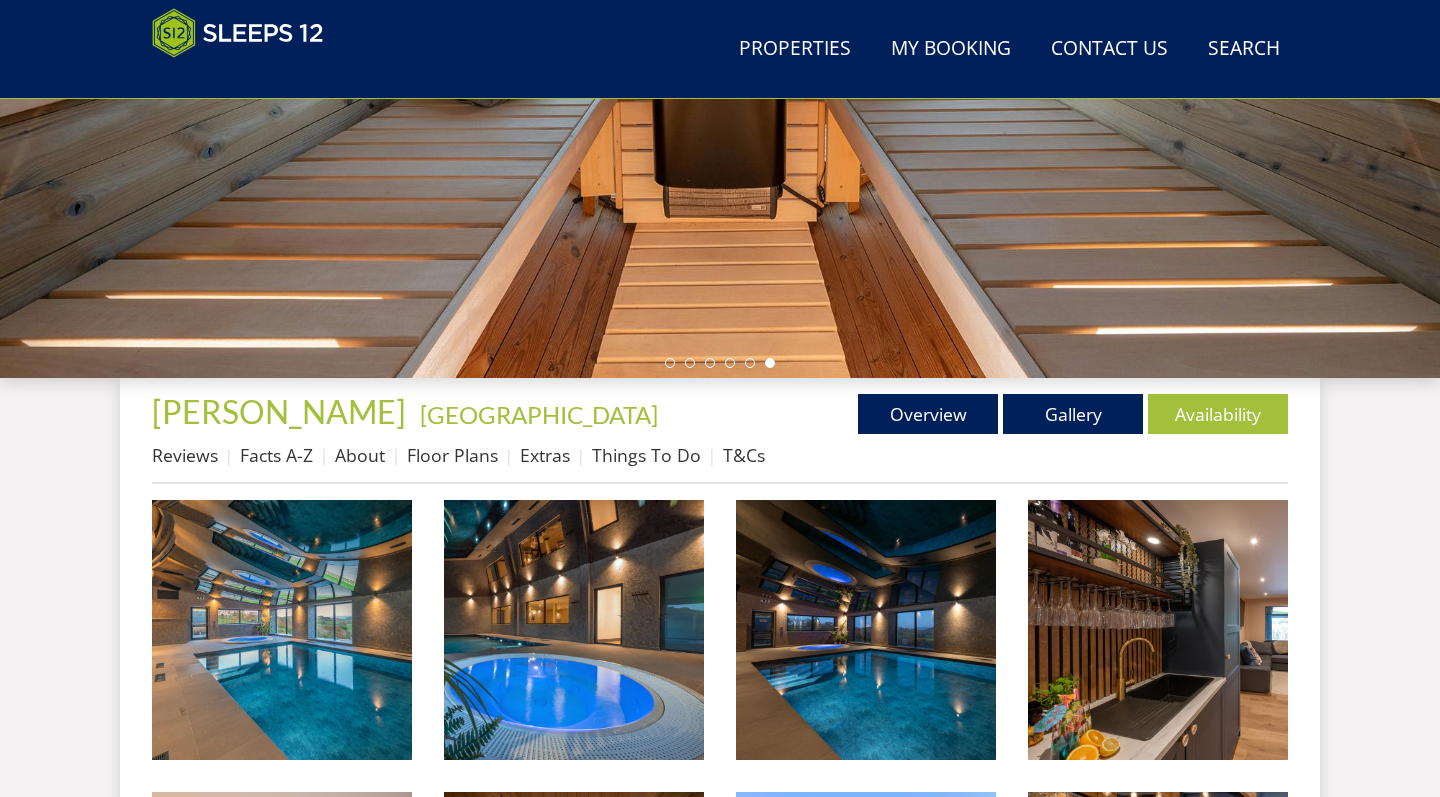 scroll, scrollTop: 569, scrollLeft: 0, axis: vertical 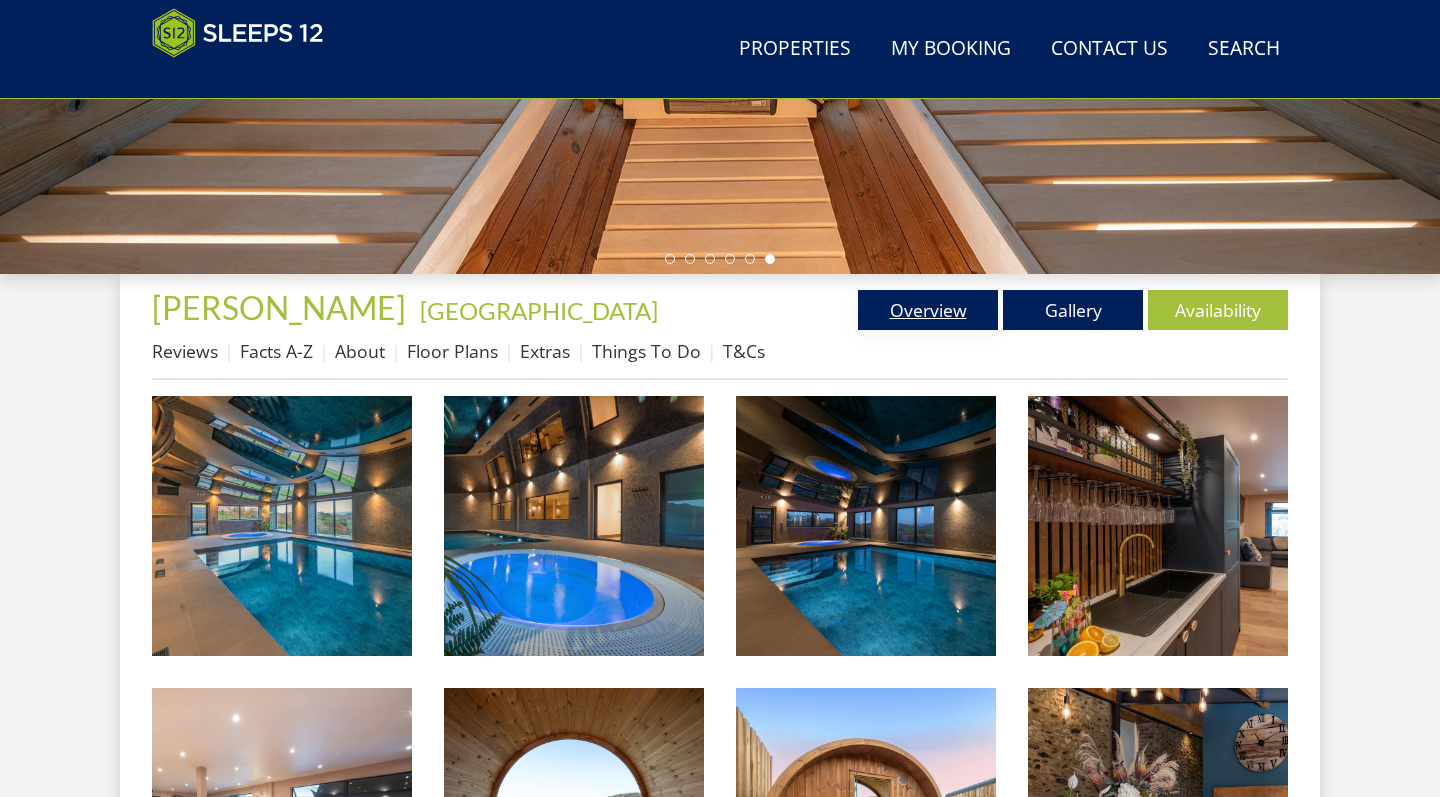 click on "Overview" at bounding box center (928, 310) 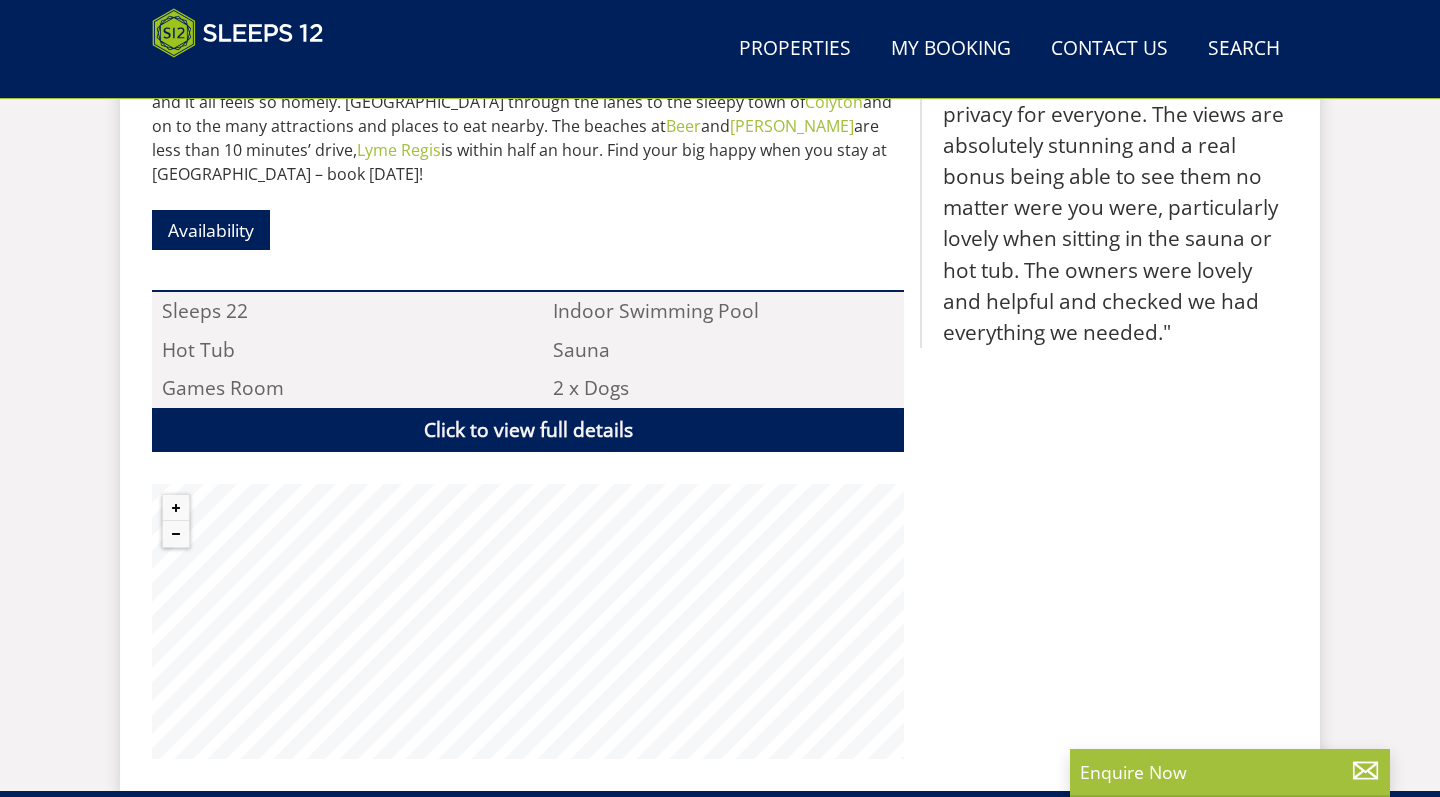 scroll, scrollTop: 1199, scrollLeft: 0, axis: vertical 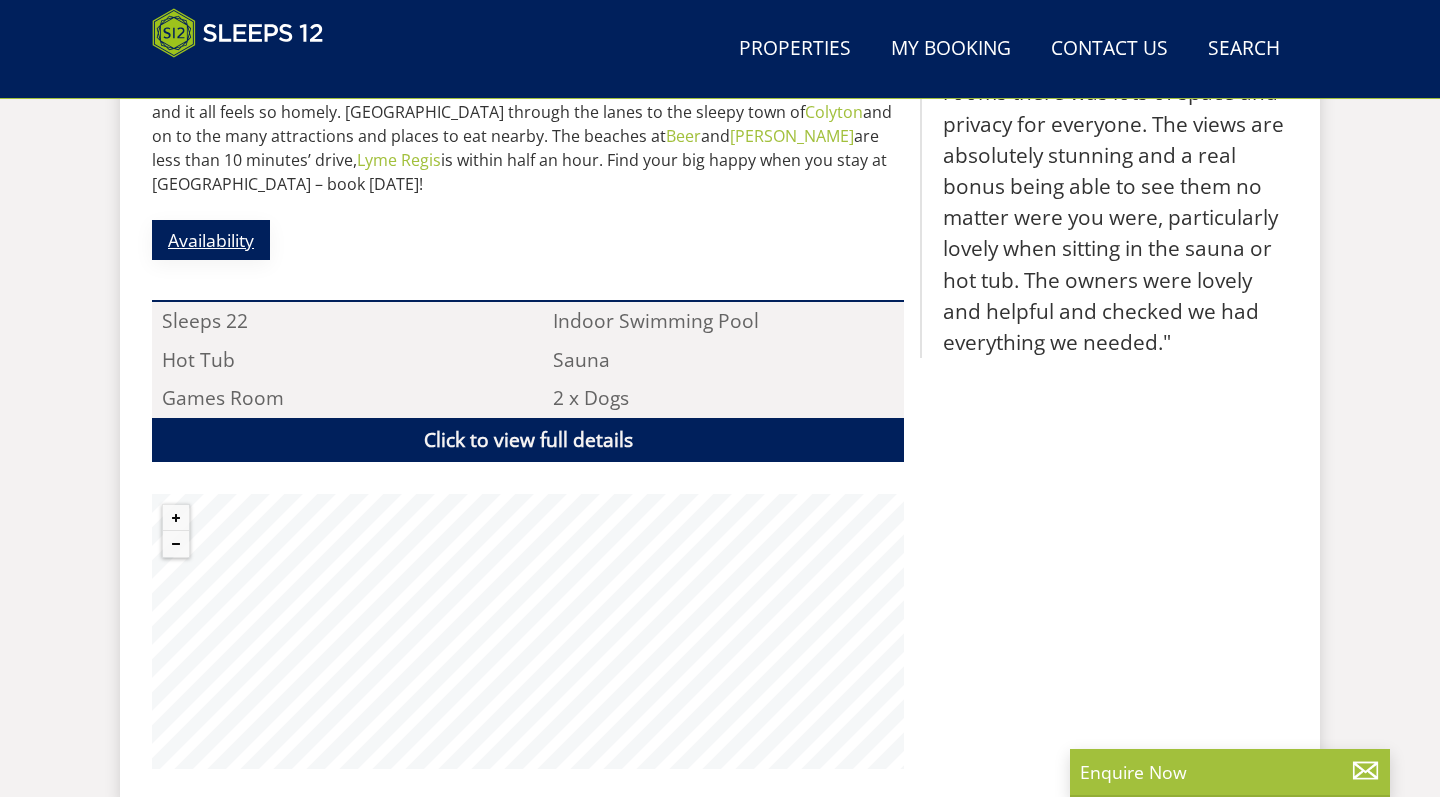 click on "Availability" at bounding box center (211, 239) 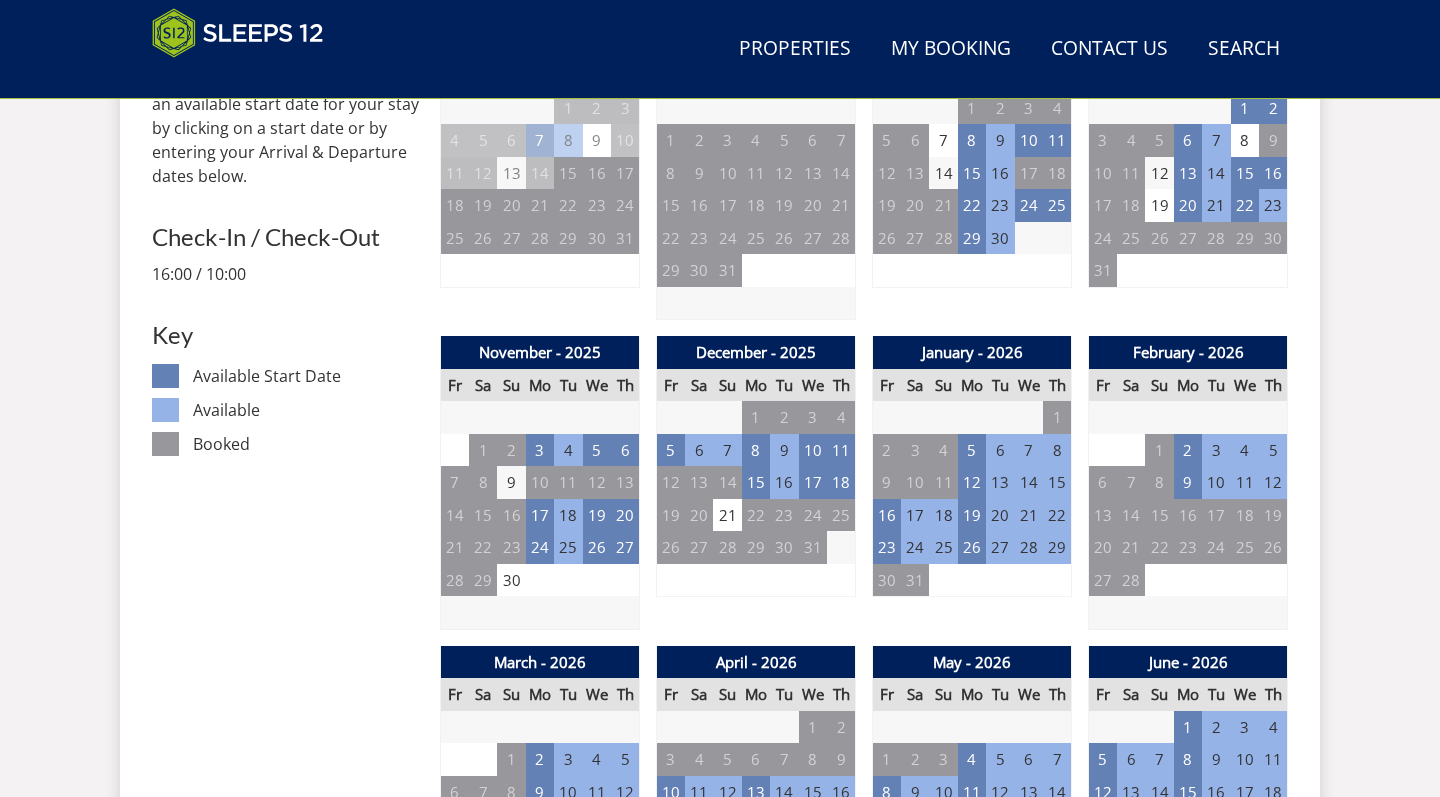 scroll, scrollTop: 928, scrollLeft: 0, axis: vertical 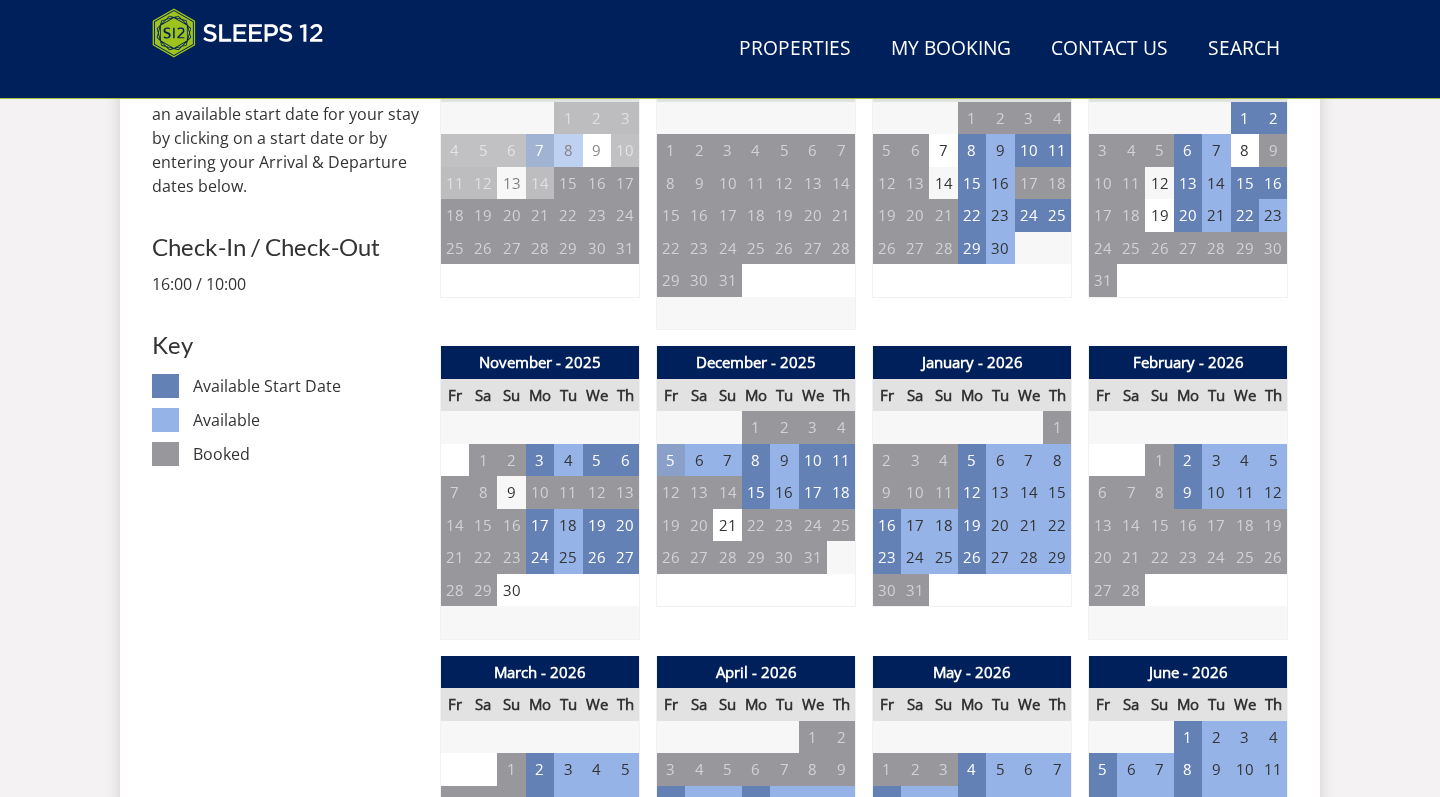 click on "5" at bounding box center [671, 460] 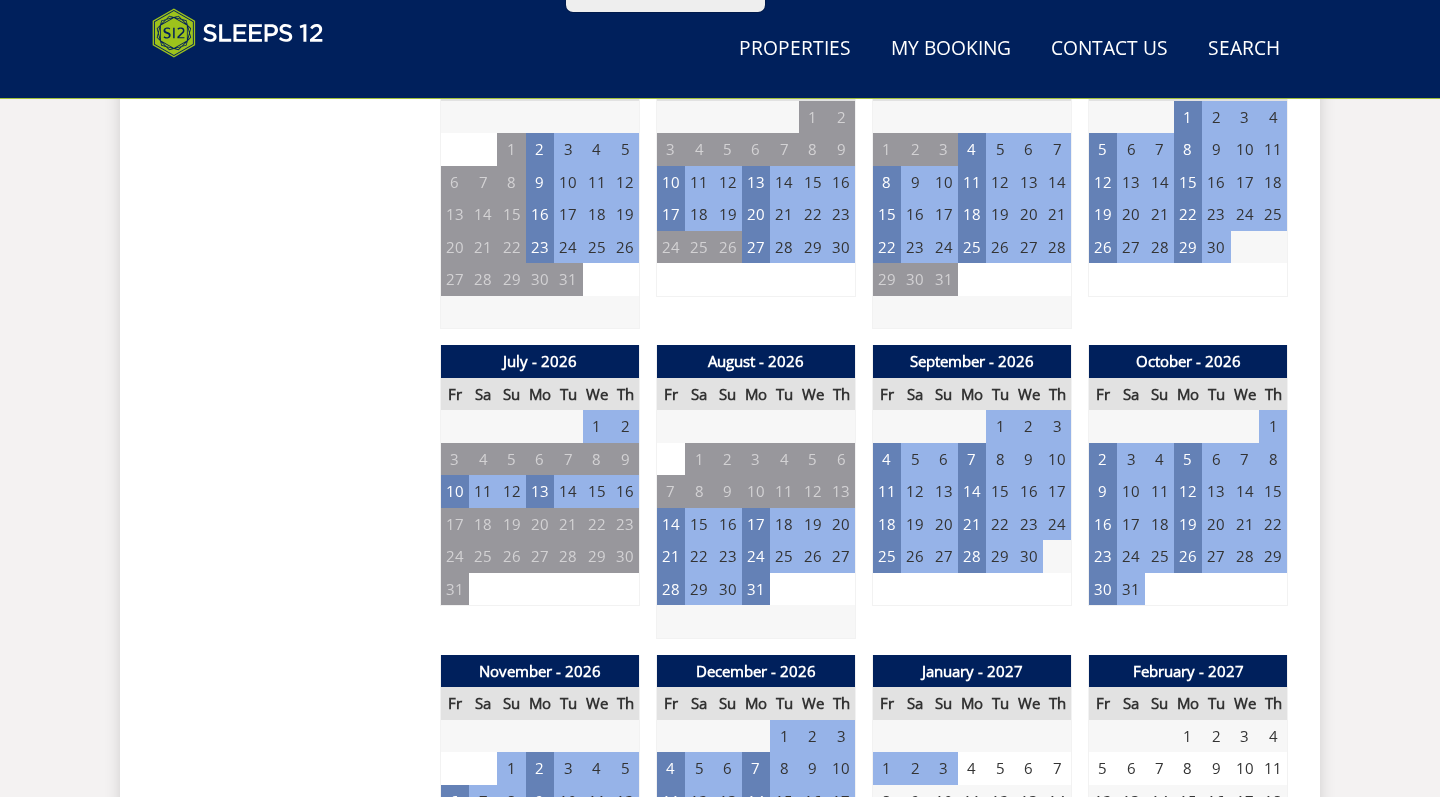 scroll, scrollTop: 1546, scrollLeft: 0, axis: vertical 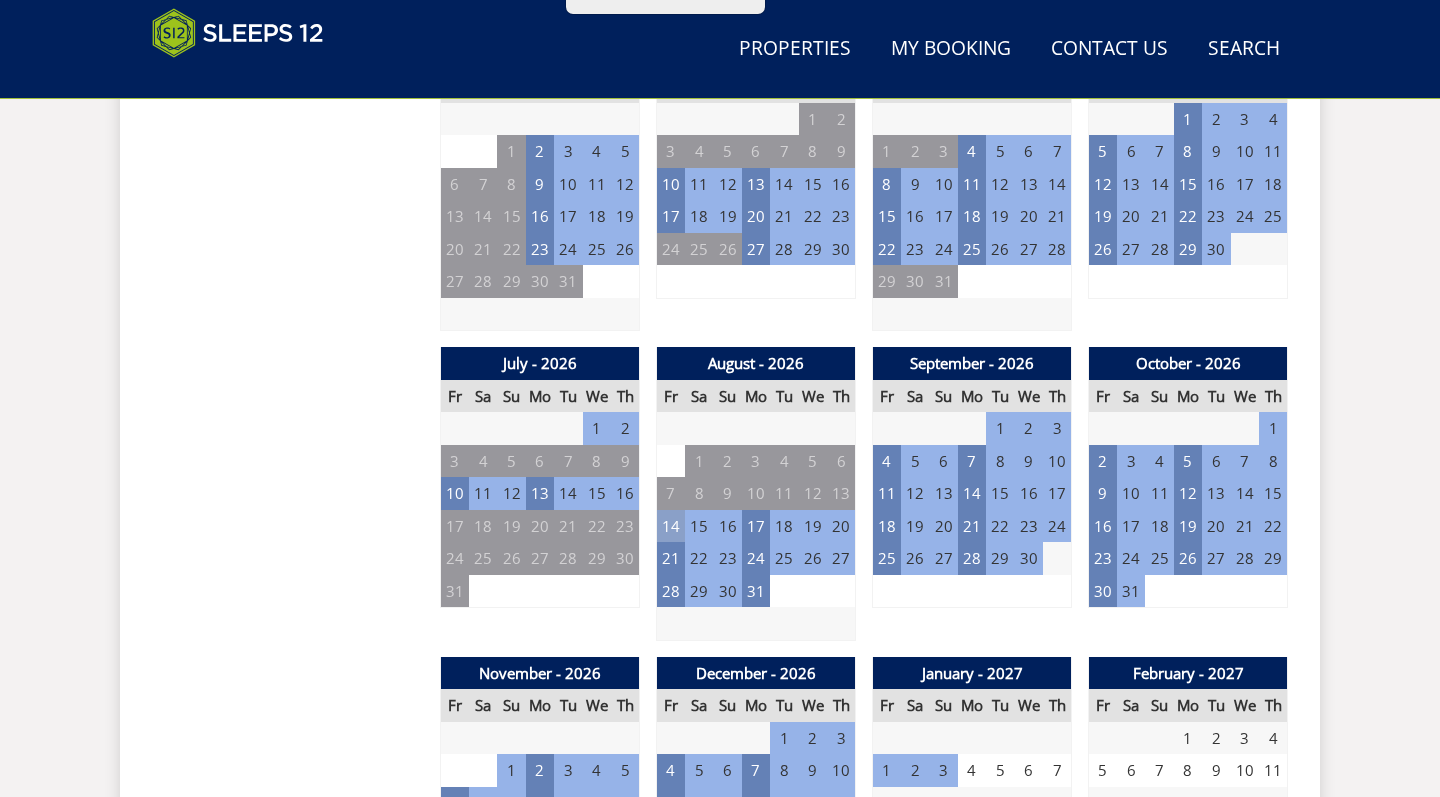 click on "14" at bounding box center [671, 526] 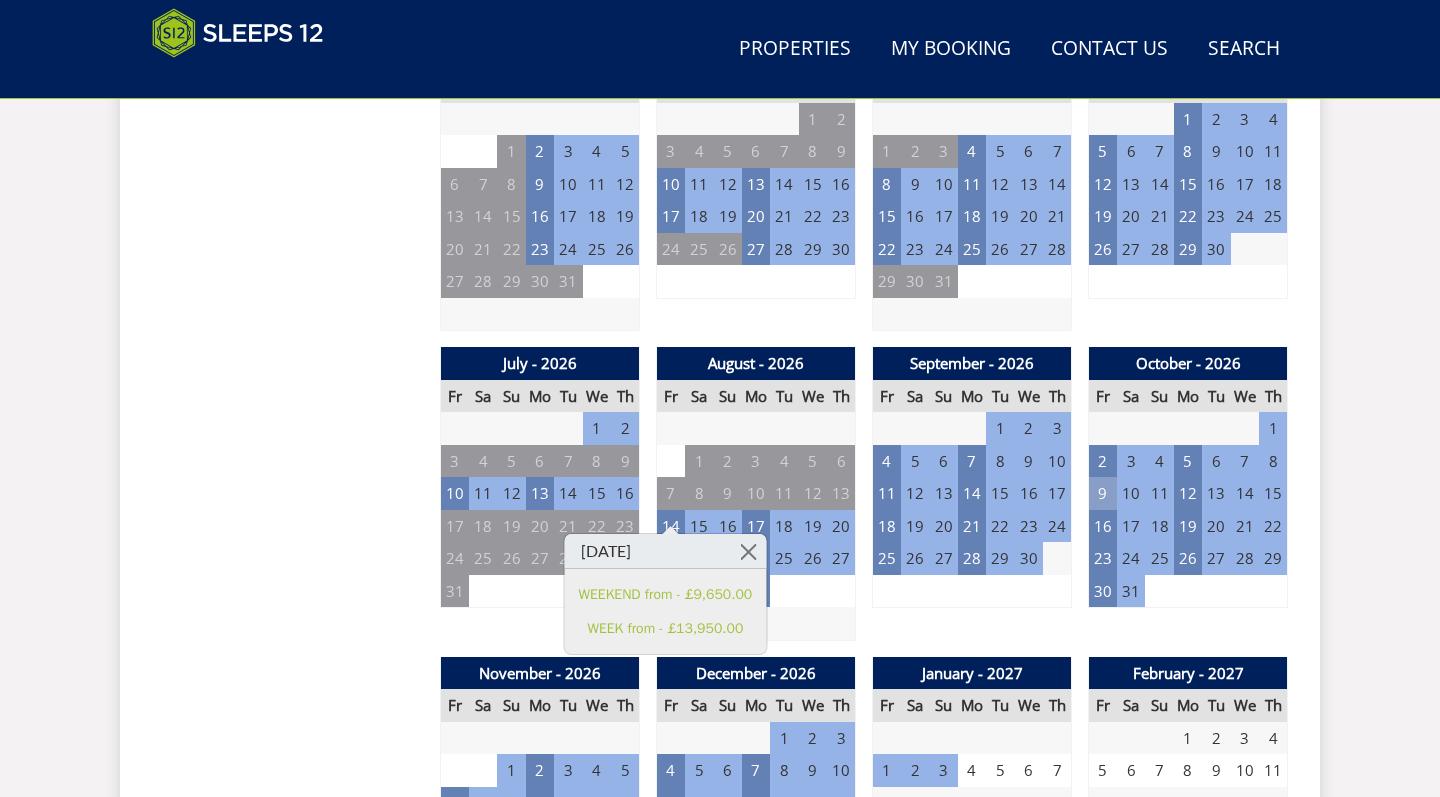 click on "9" at bounding box center [1103, 493] 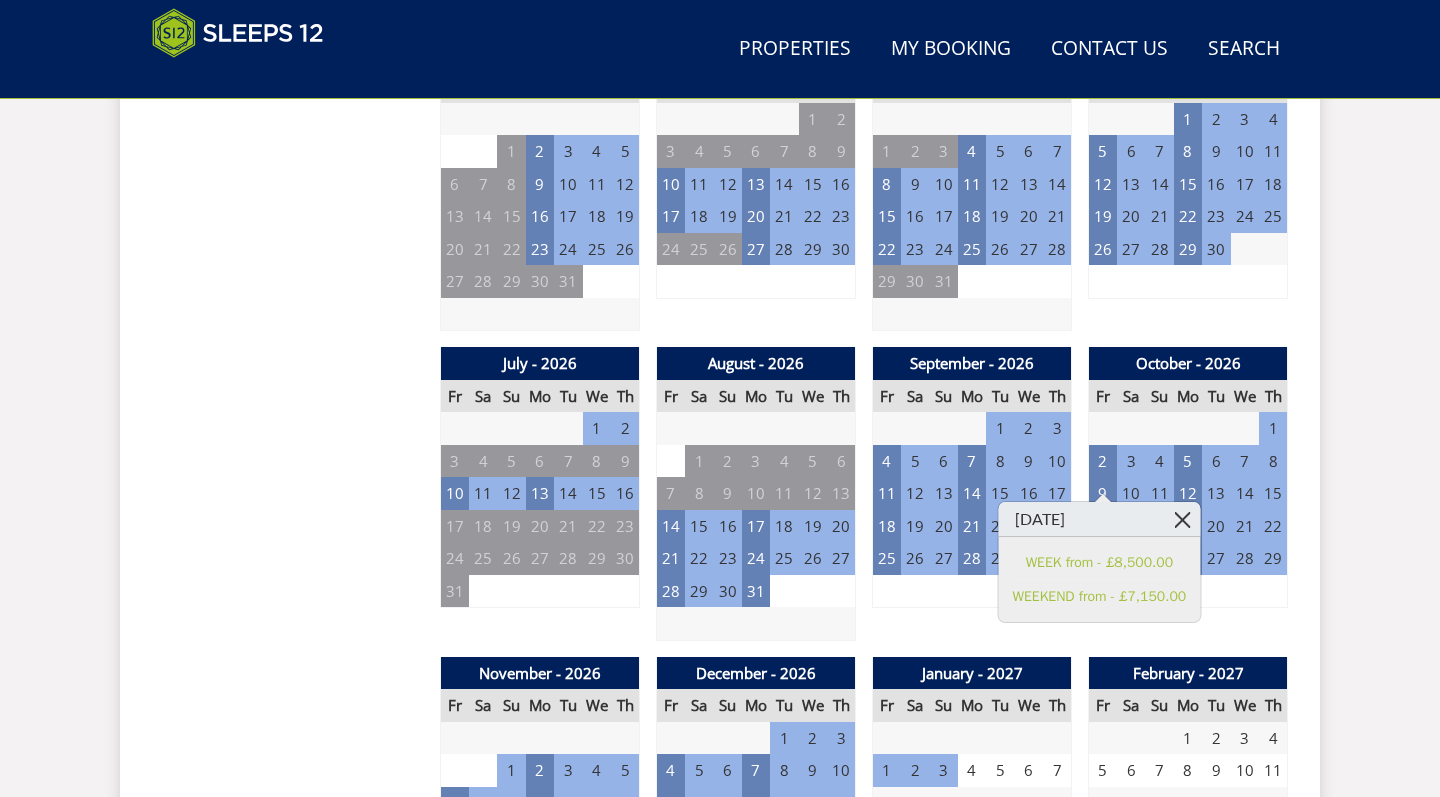 click at bounding box center [1182, 519] 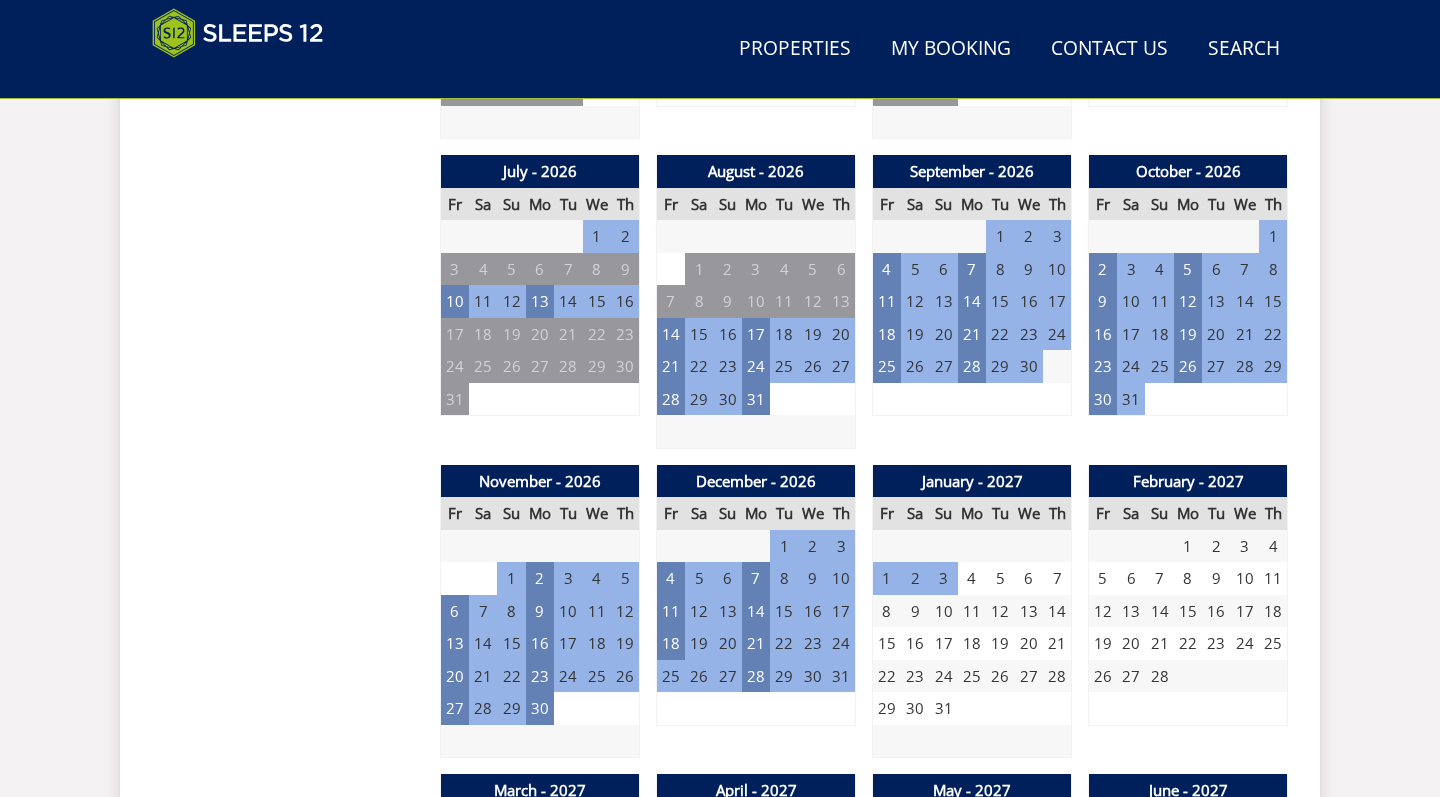 scroll, scrollTop: 1739, scrollLeft: 0, axis: vertical 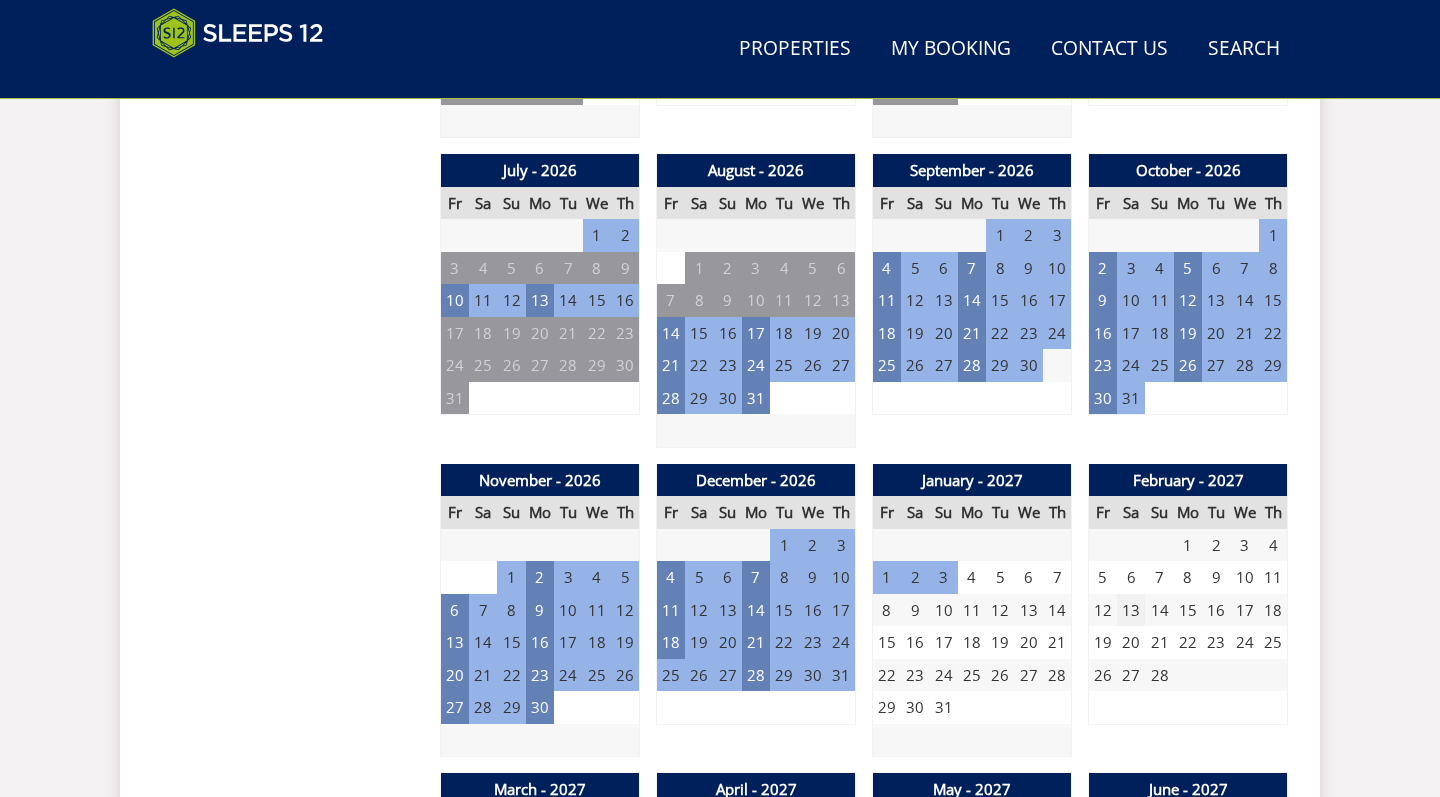 click on "13" at bounding box center [1131, 610] 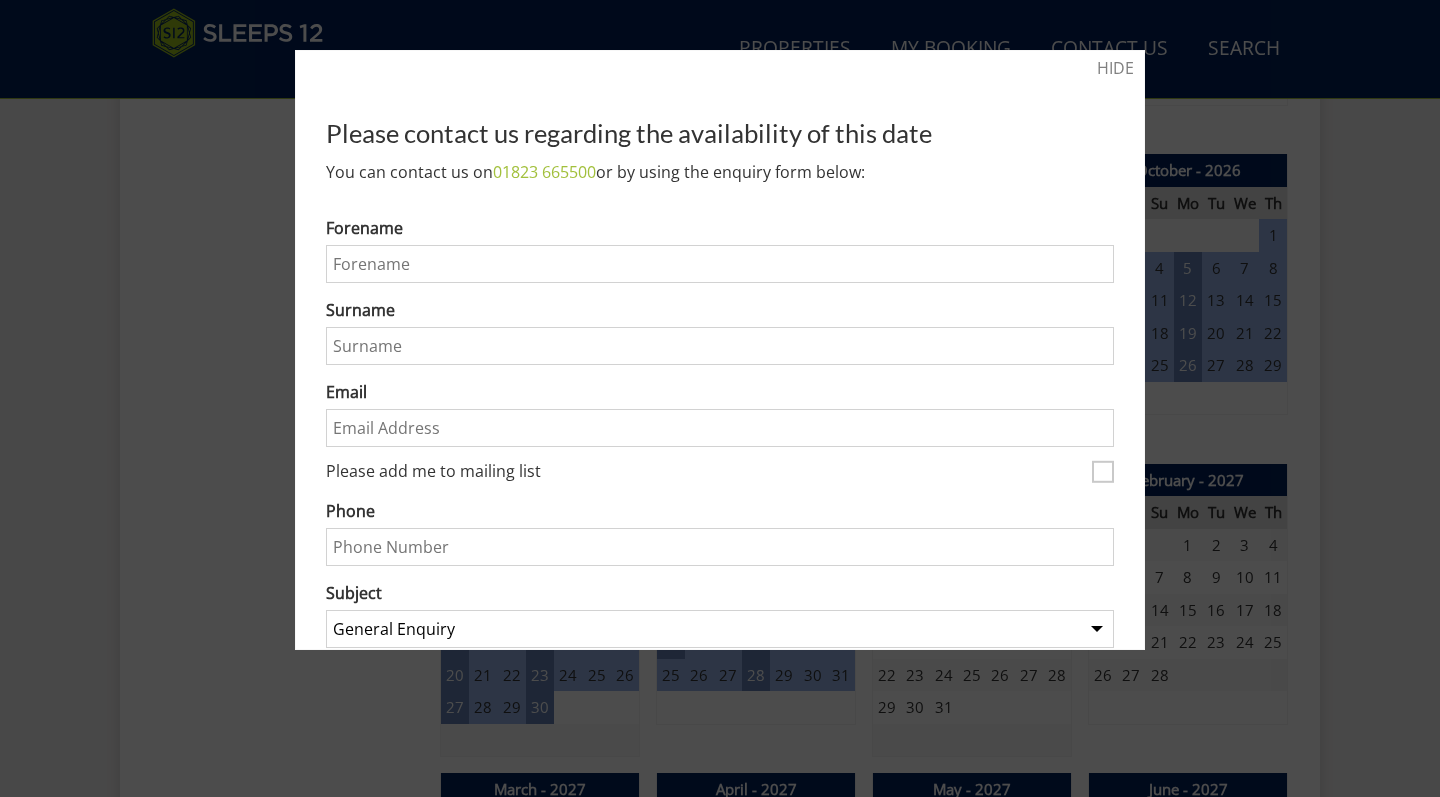 click at bounding box center (720, 398) 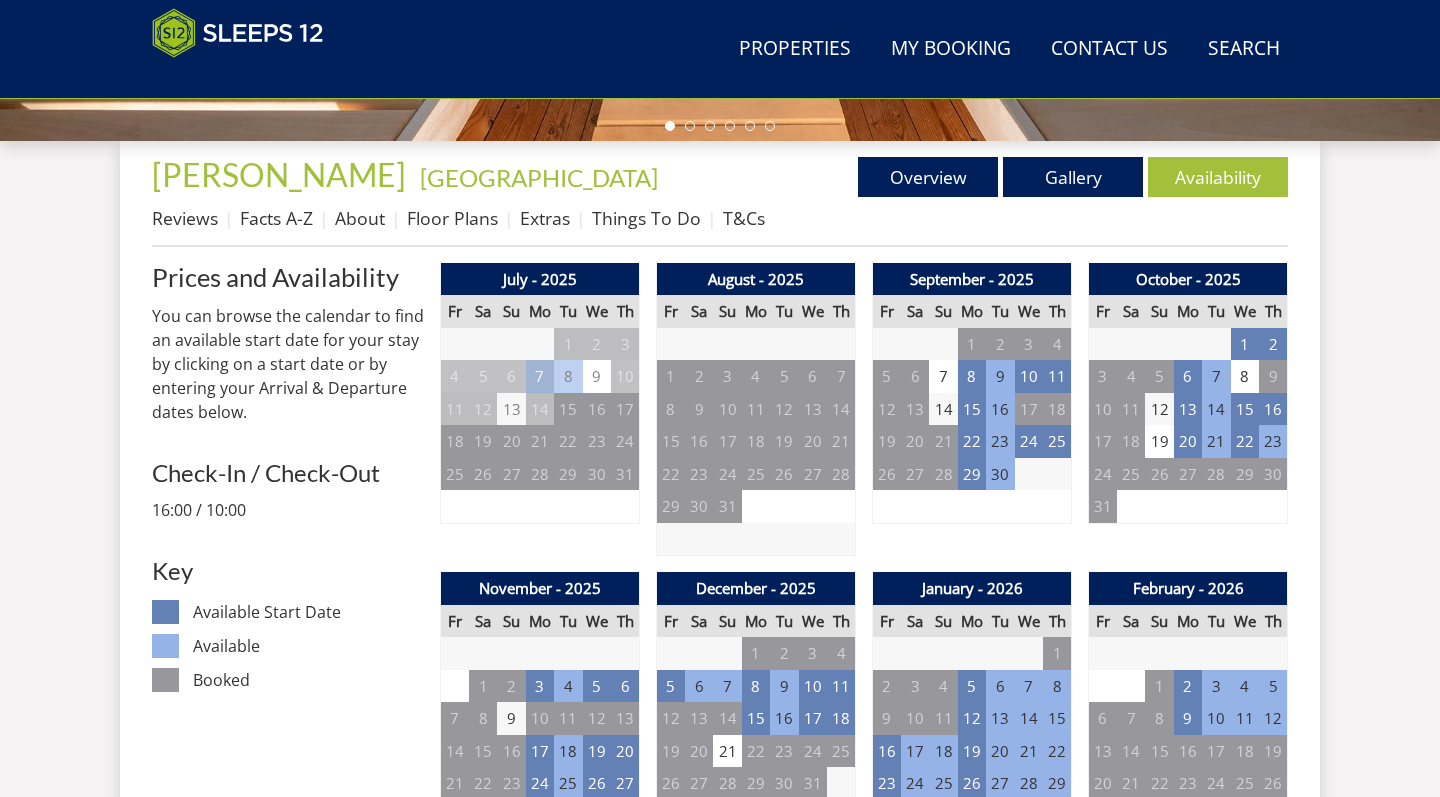 scroll, scrollTop: 547, scrollLeft: 0, axis: vertical 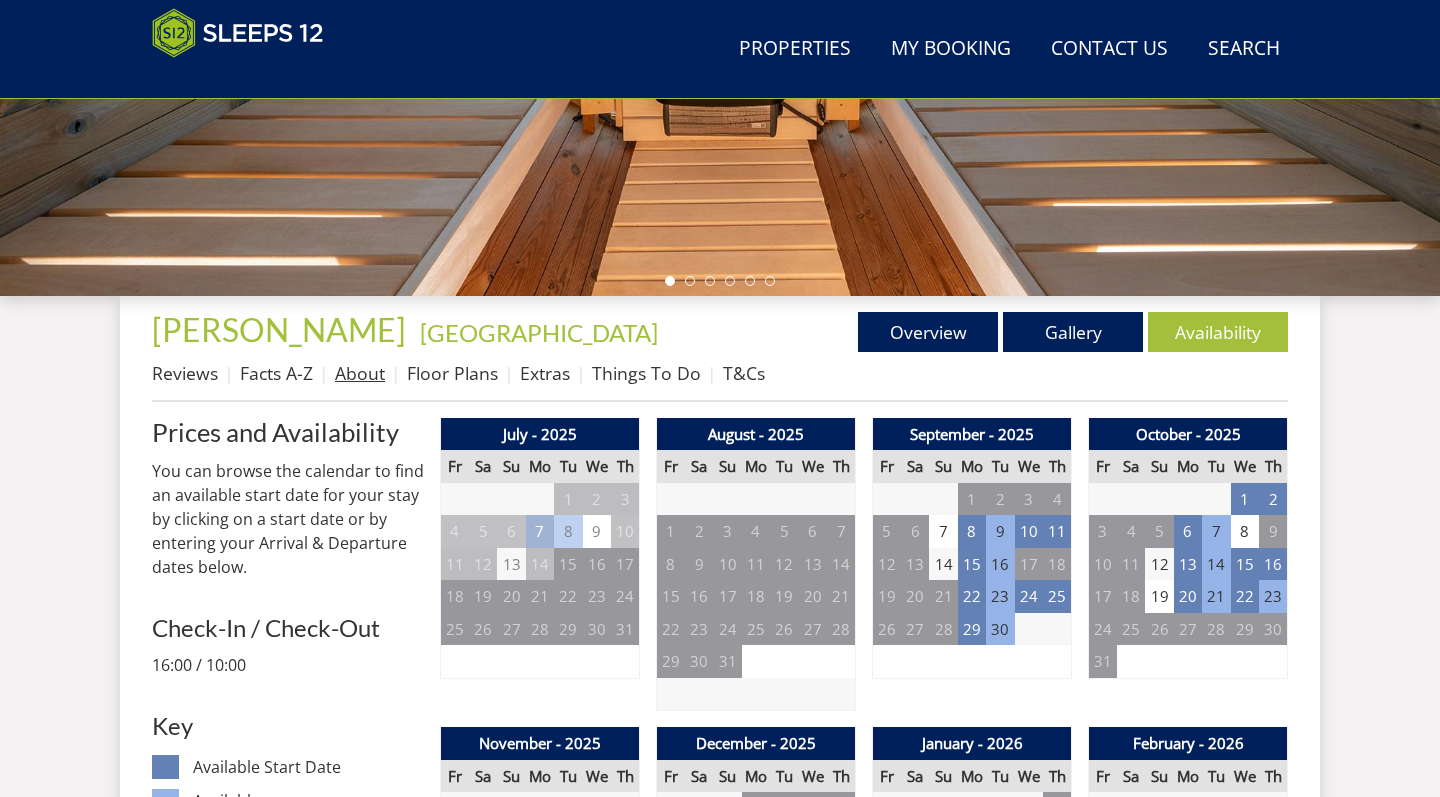 click on "About" at bounding box center (360, 373) 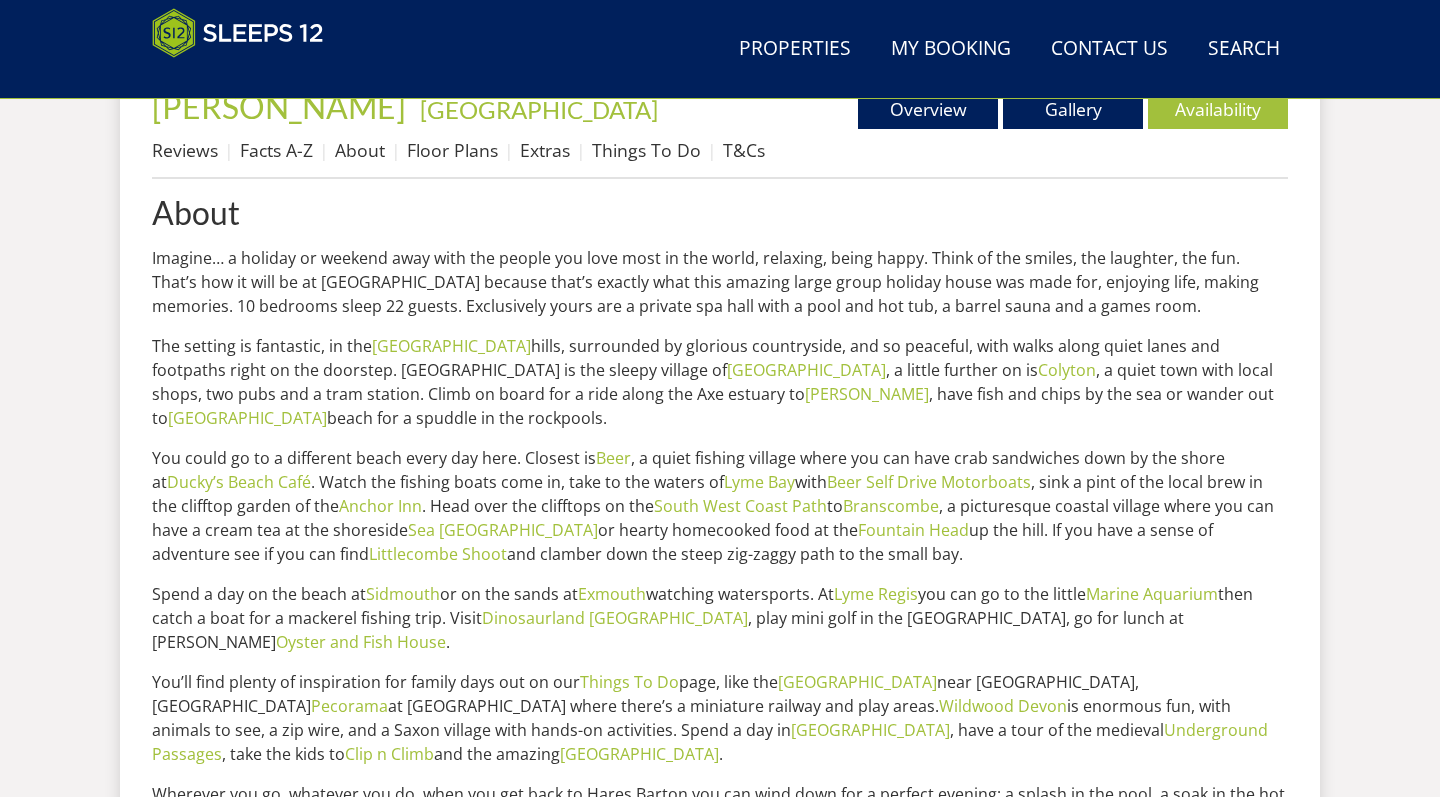 scroll, scrollTop: 766, scrollLeft: 0, axis: vertical 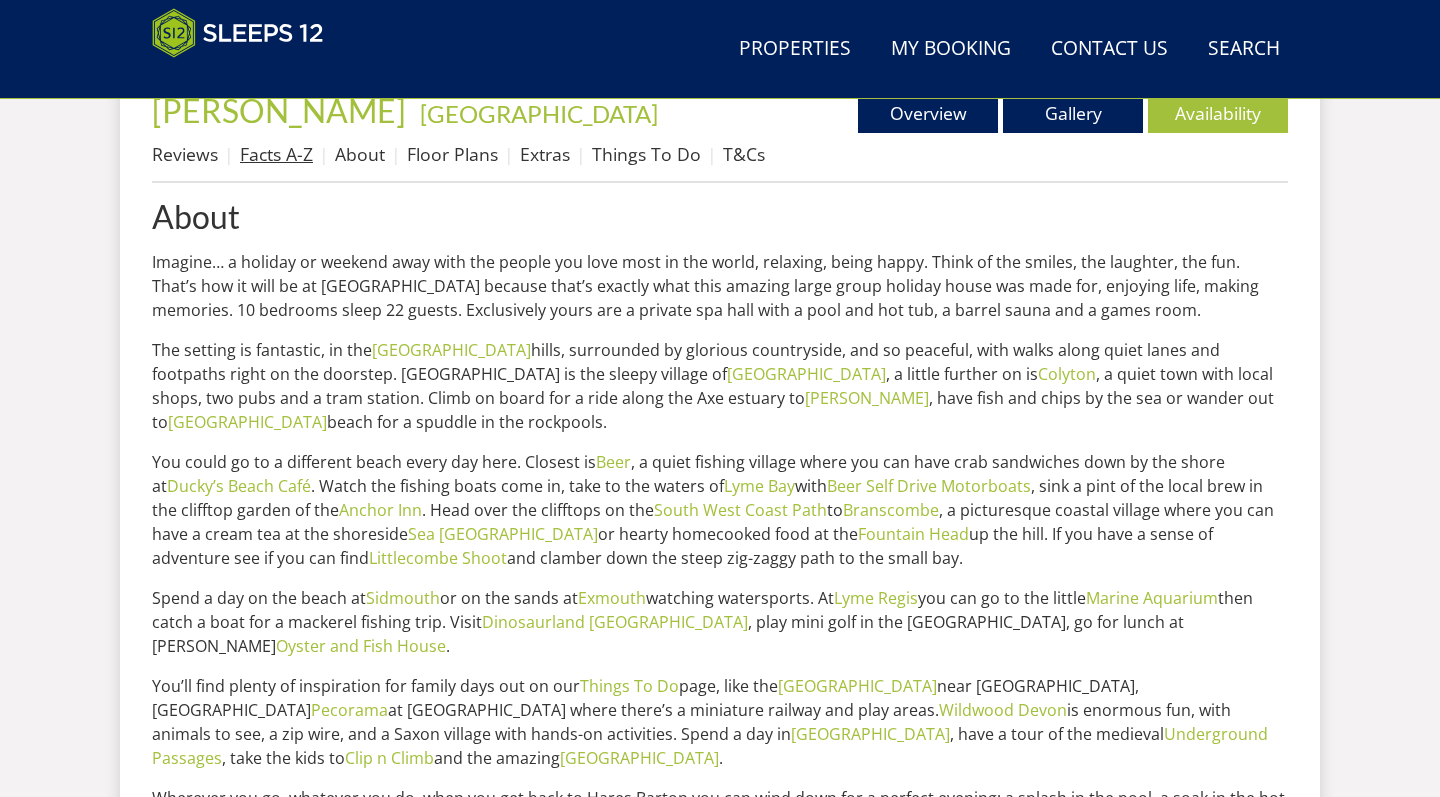 click on "Facts A-Z" at bounding box center (276, 154) 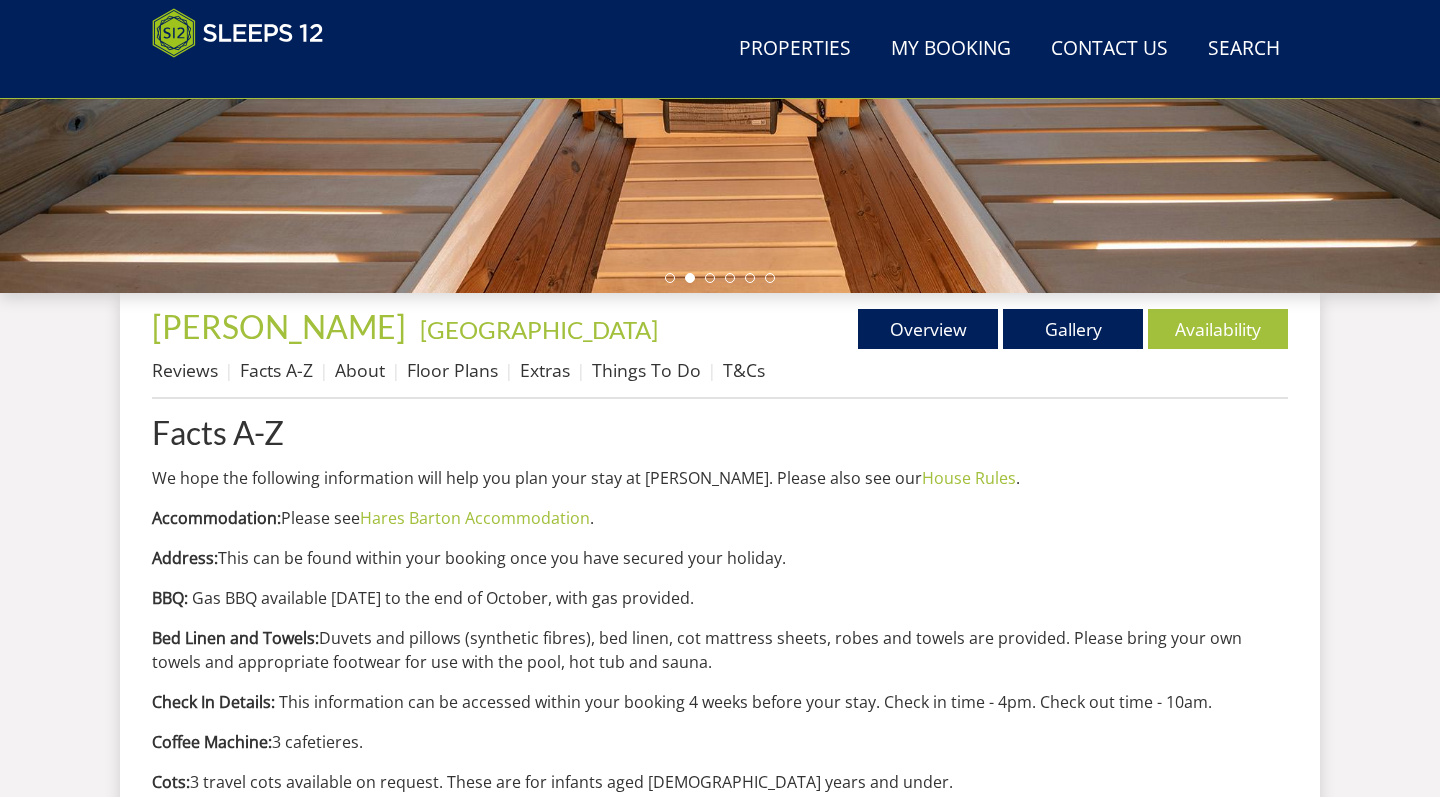 scroll, scrollTop: 550, scrollLeft: 0, axis: vertical 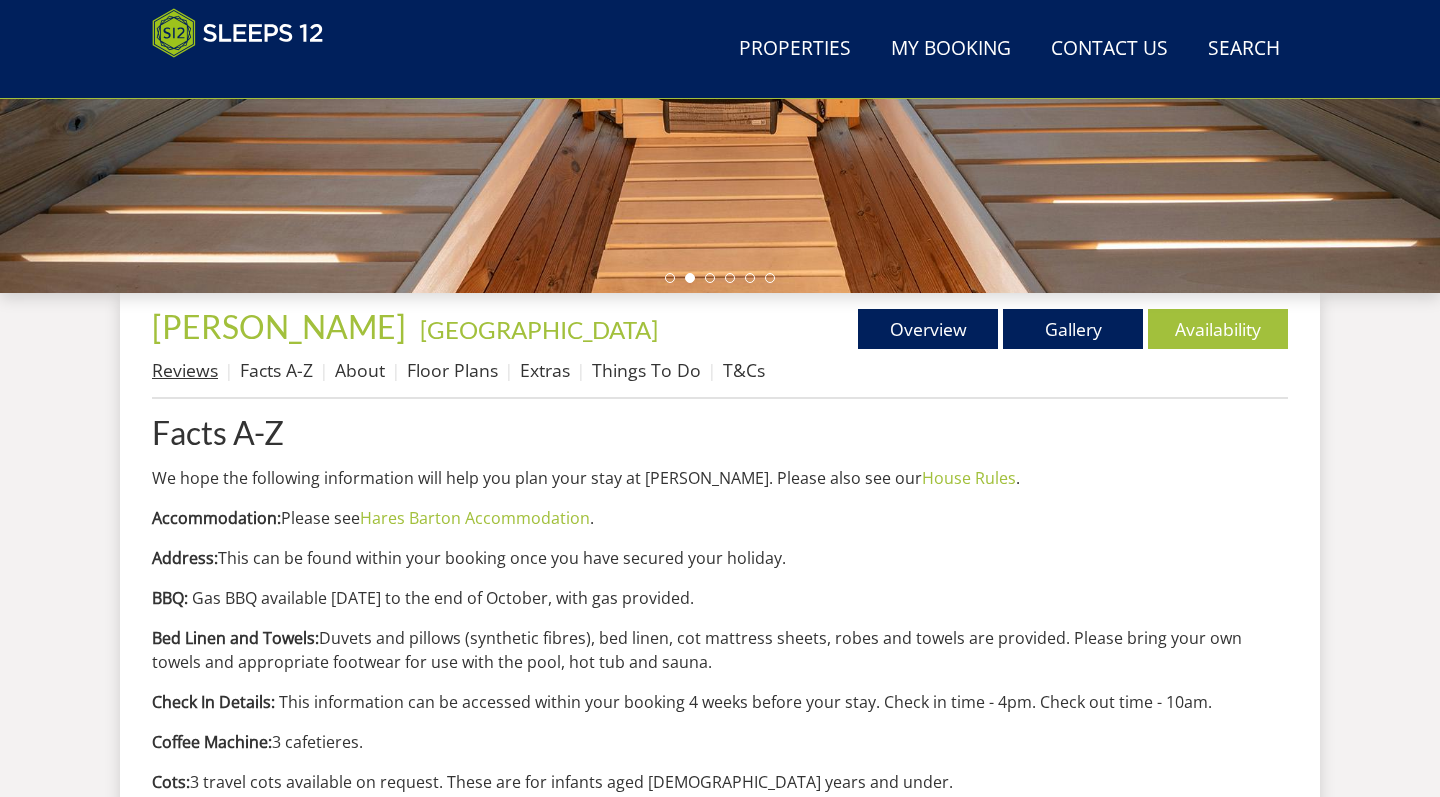 click on "Reviews" at bounding box center (185, 370) 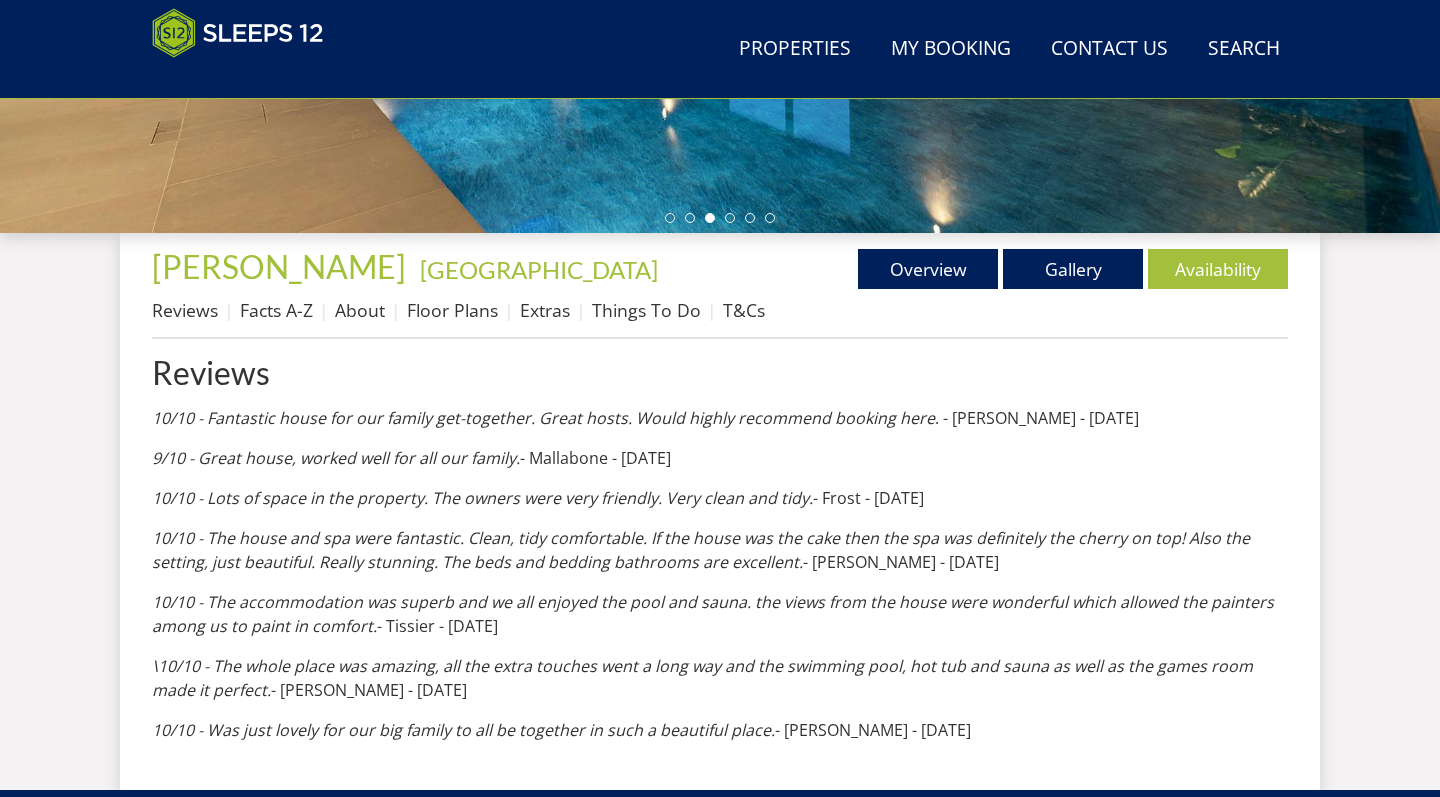 scroll, scrollTop: 629, scrollLeft: 0, axis: vertical 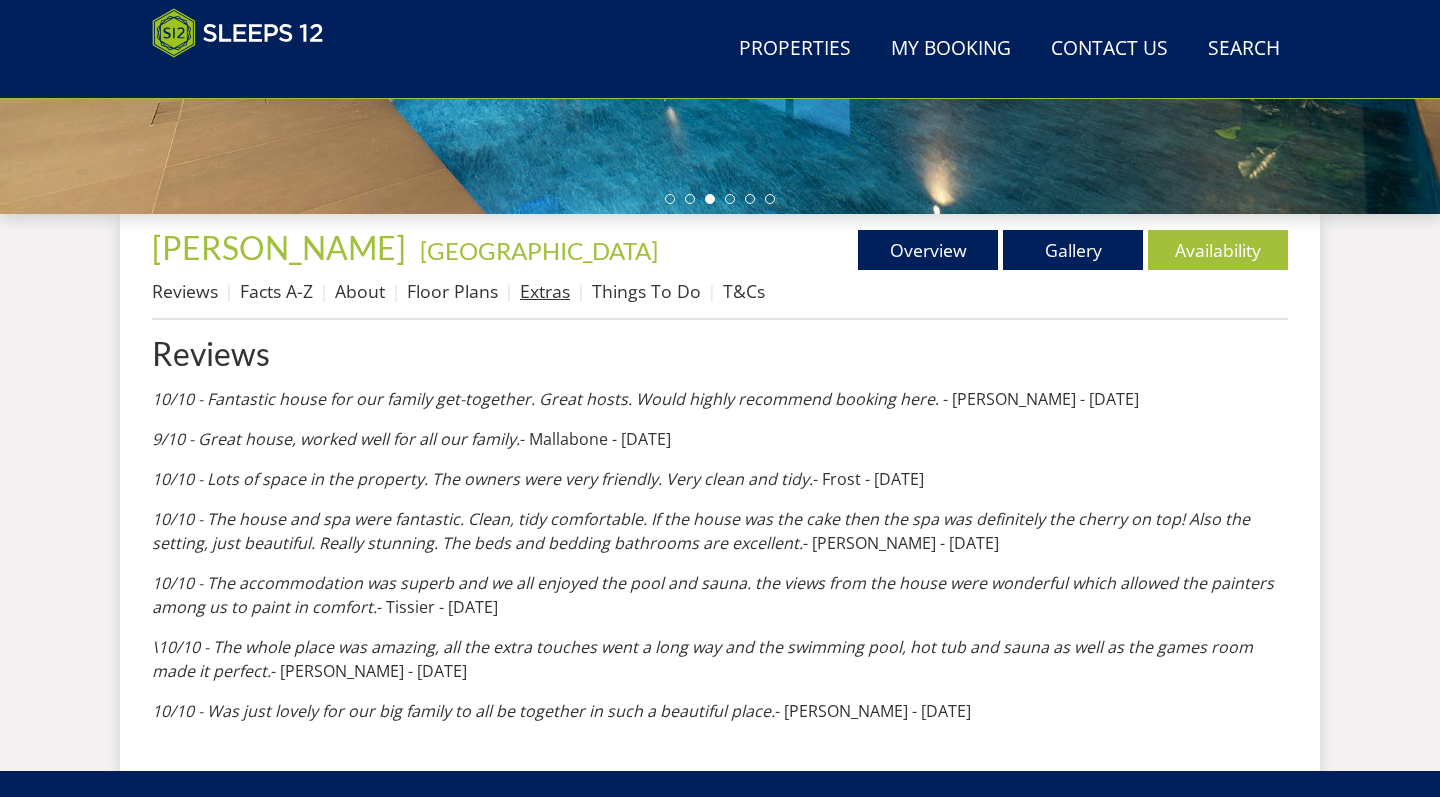 click on "Extras" at bounding box center [545, 291] 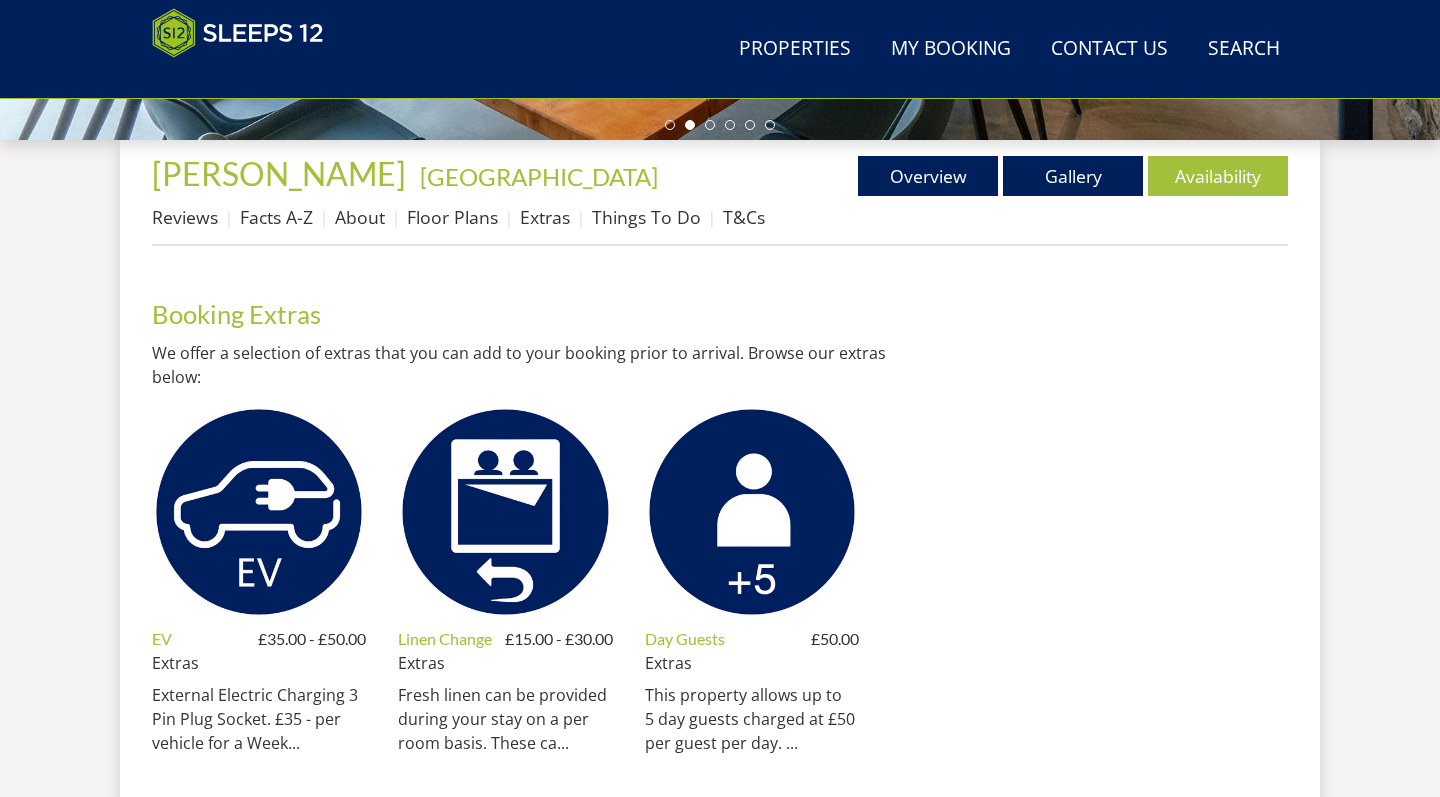 scroll, scrollTop: 703, scrollLeft: 0, axis: vertical 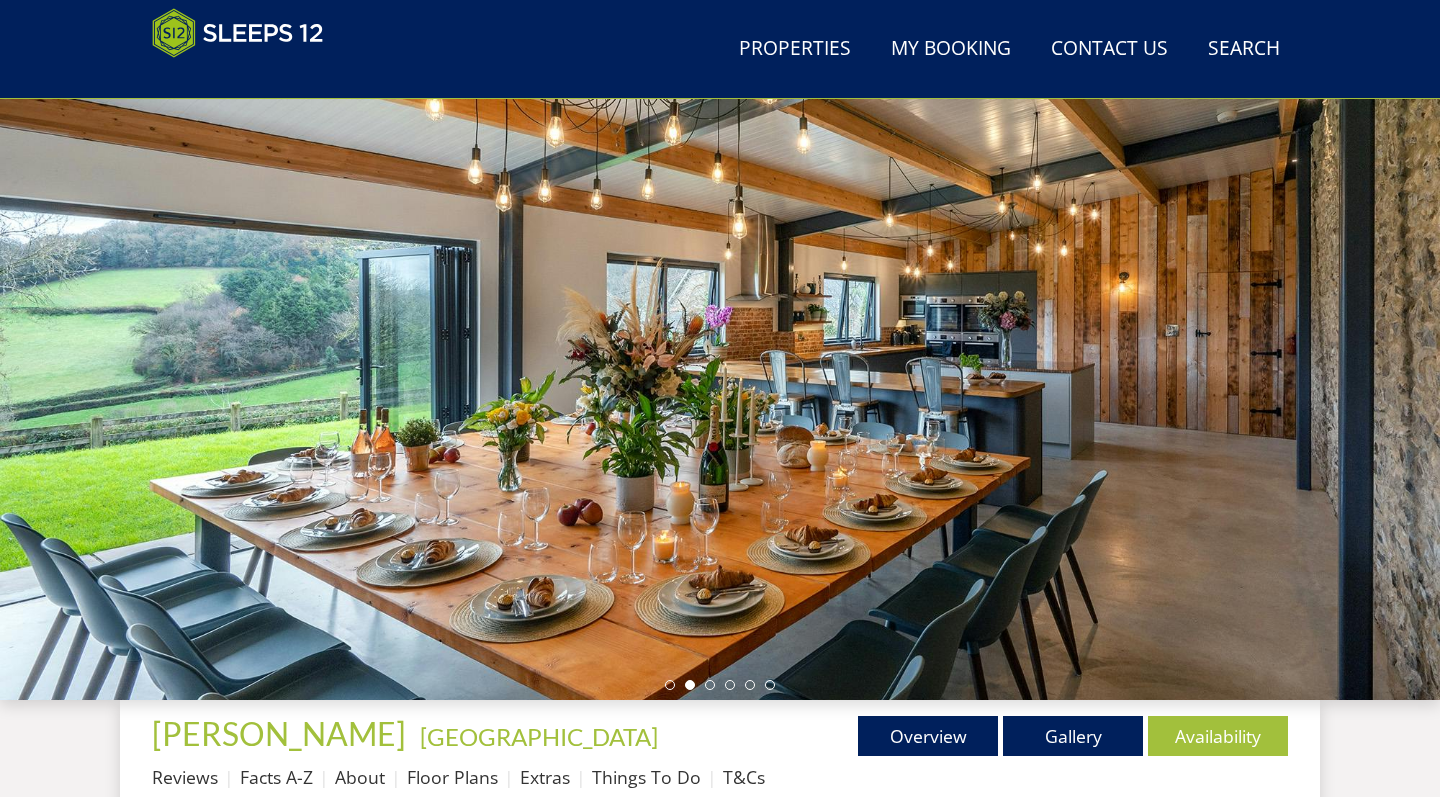 click at bounding box center [720, 350] 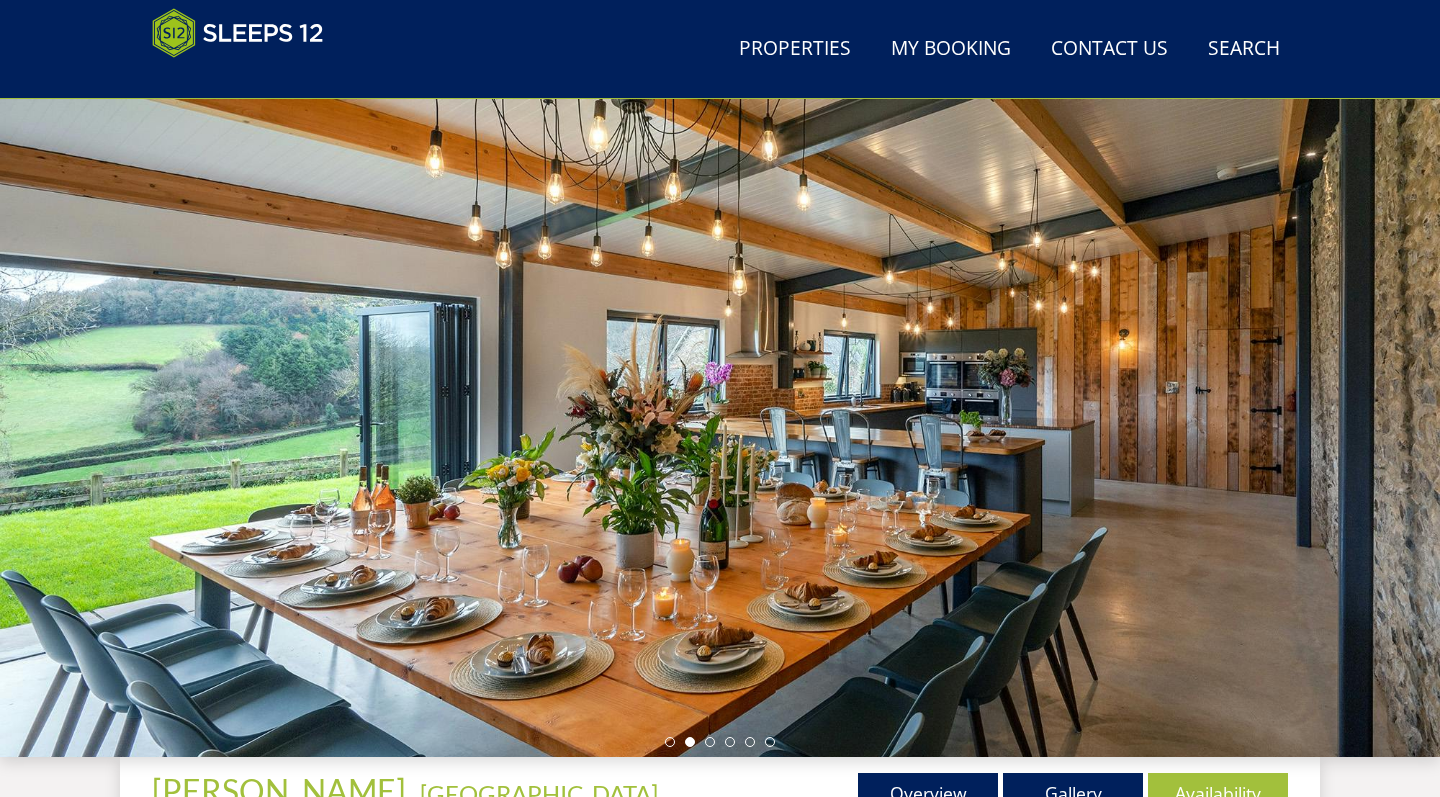 scroll, scrollTop: 105, scrollLeft: 0, axis: vertical 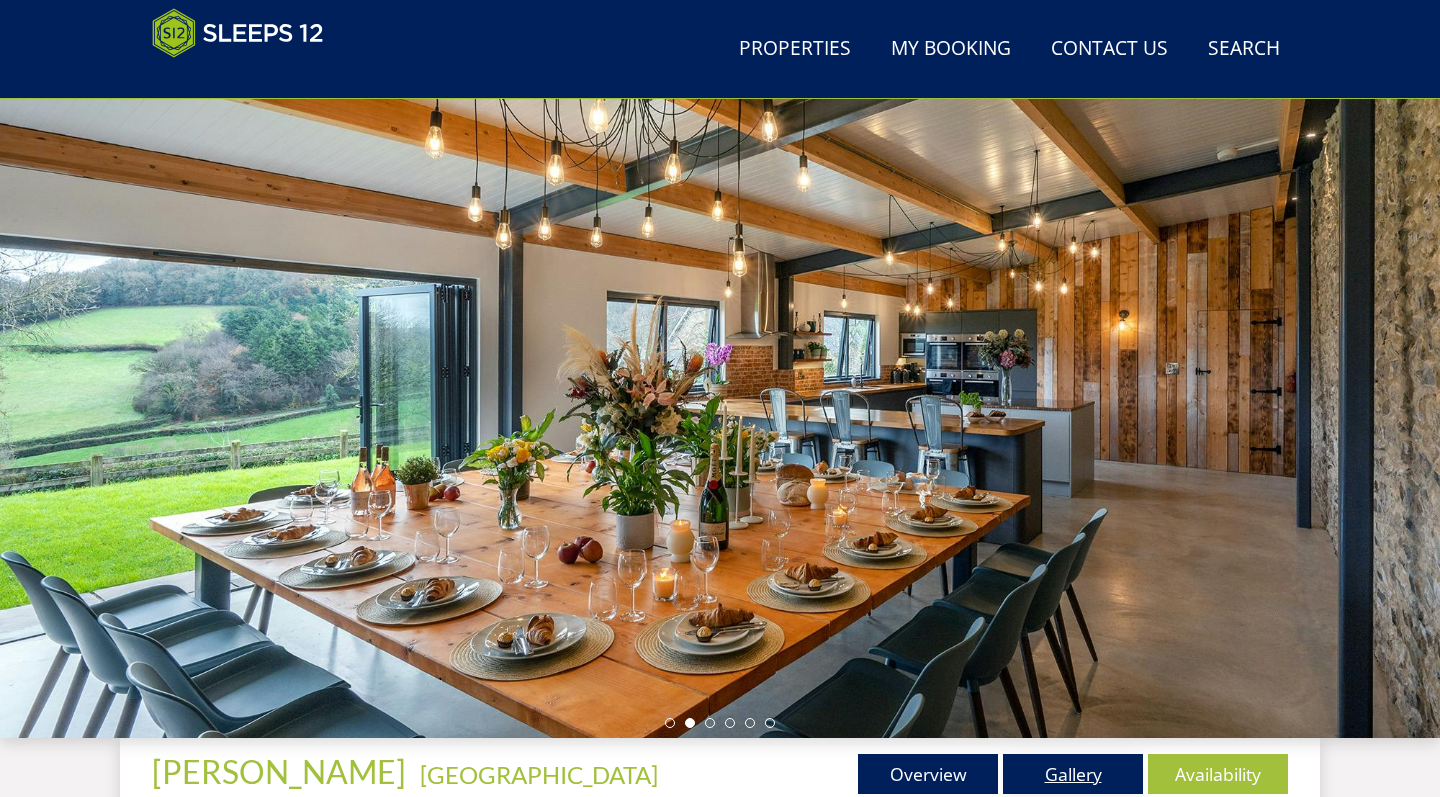 click on "Gallery" at bounding box center [1073, 774] 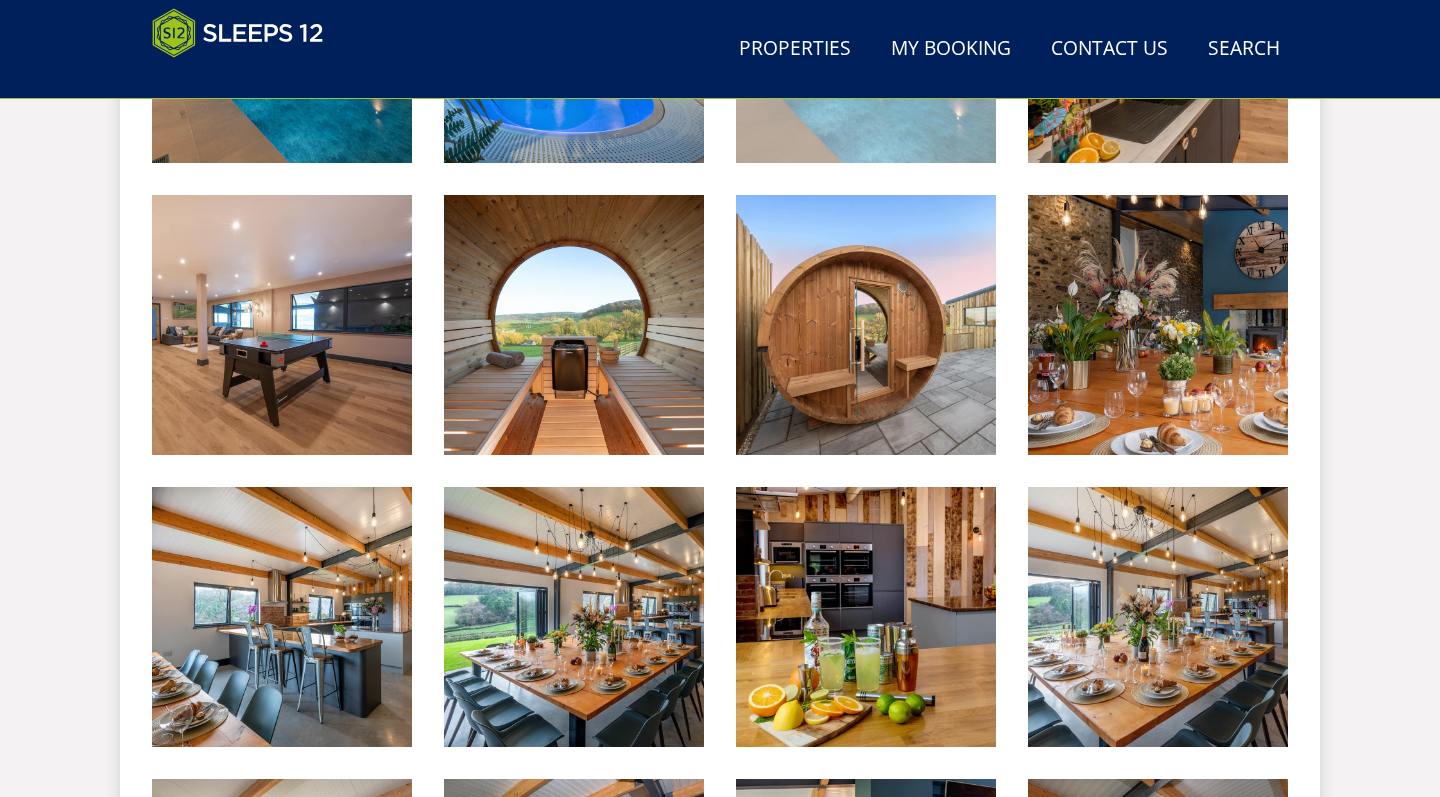 scroll, scrollTop: 1063, scrollLeft: 0, axis: vertical 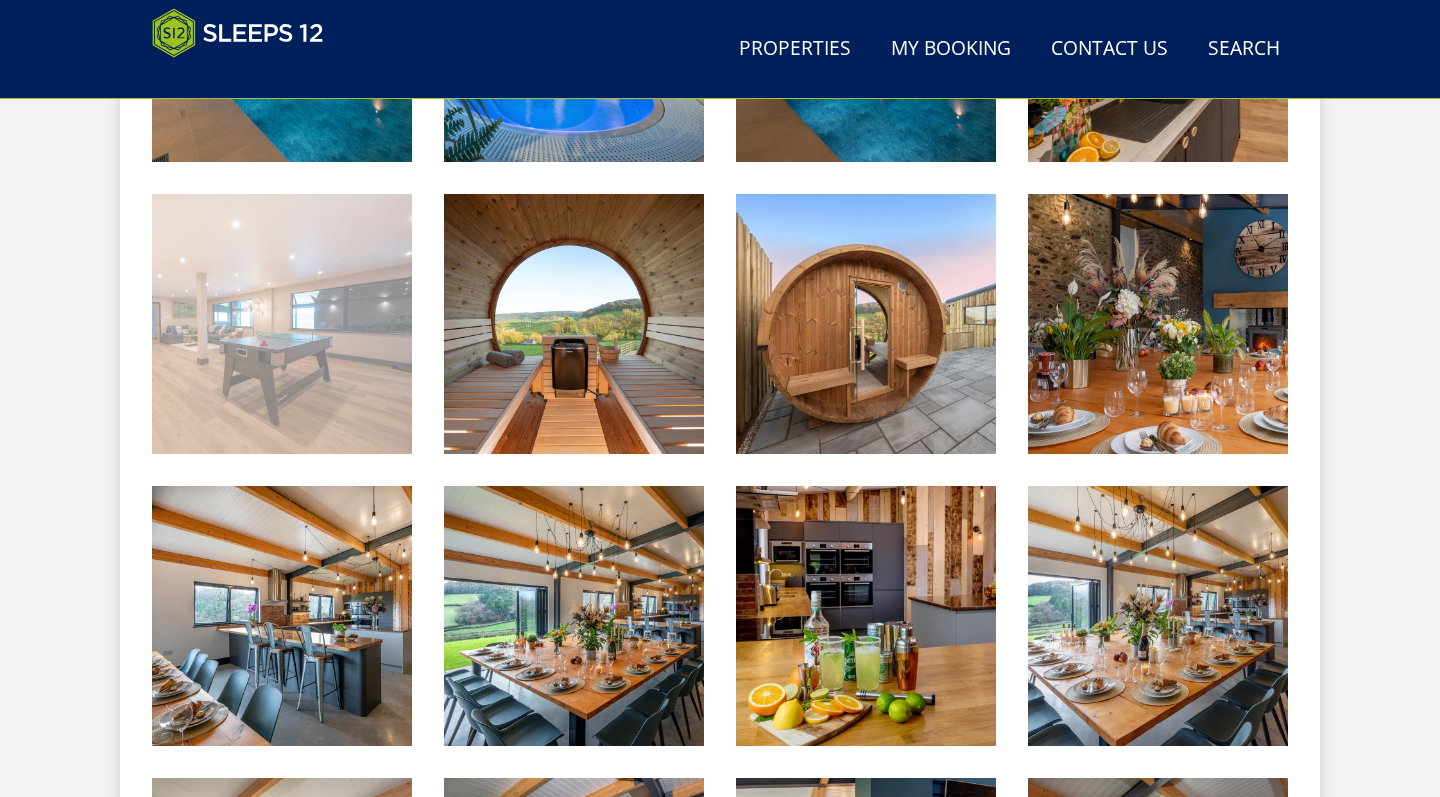 click at bounding box center (282, 324) 